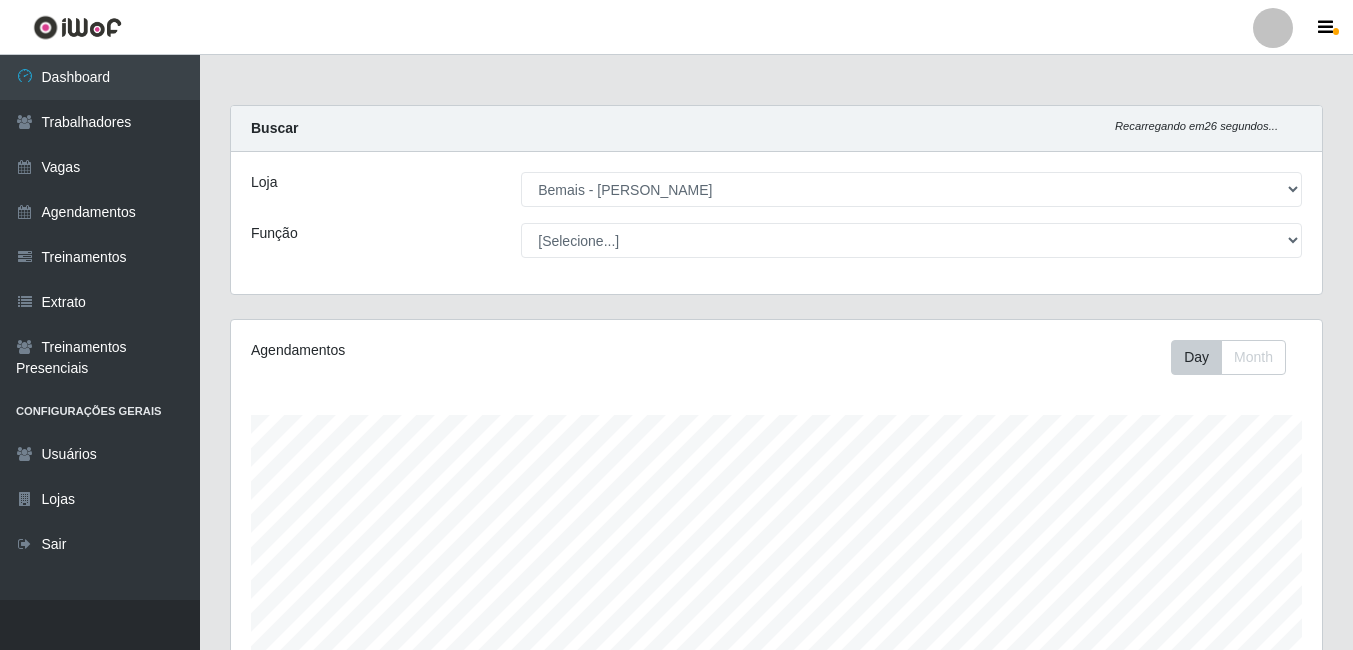 select on "230" 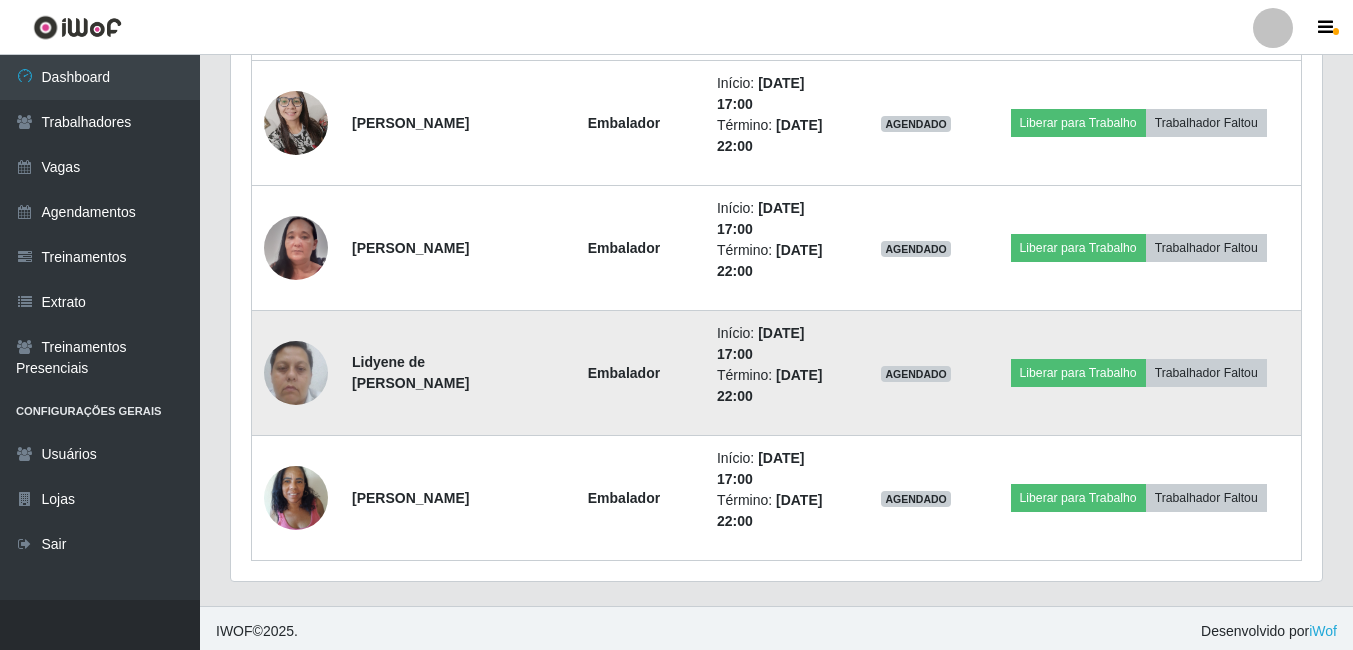 scroll, scrollTop: 1947, scrollLeft: 0, axis: vertical 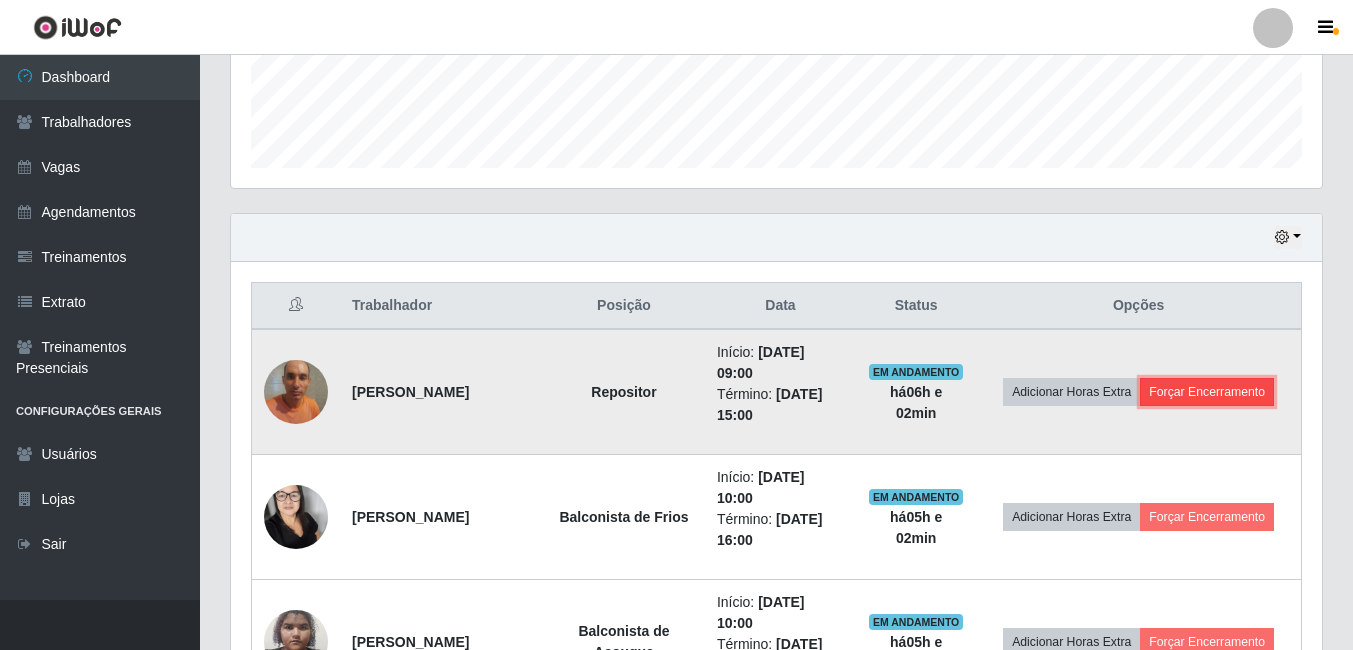 click on "Forçar Encerramento" at bounding box center (1207, 392) 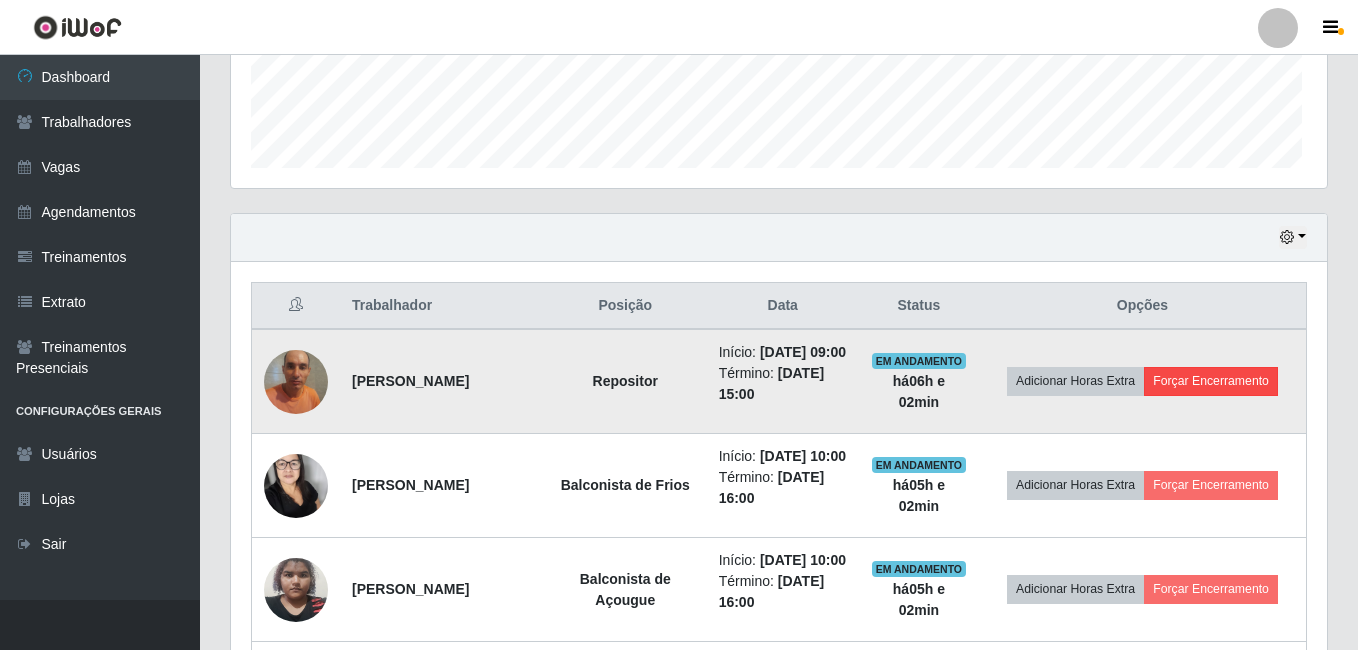 scroll, scrollTop: 999585, scrollLeft: 998919, axis: both 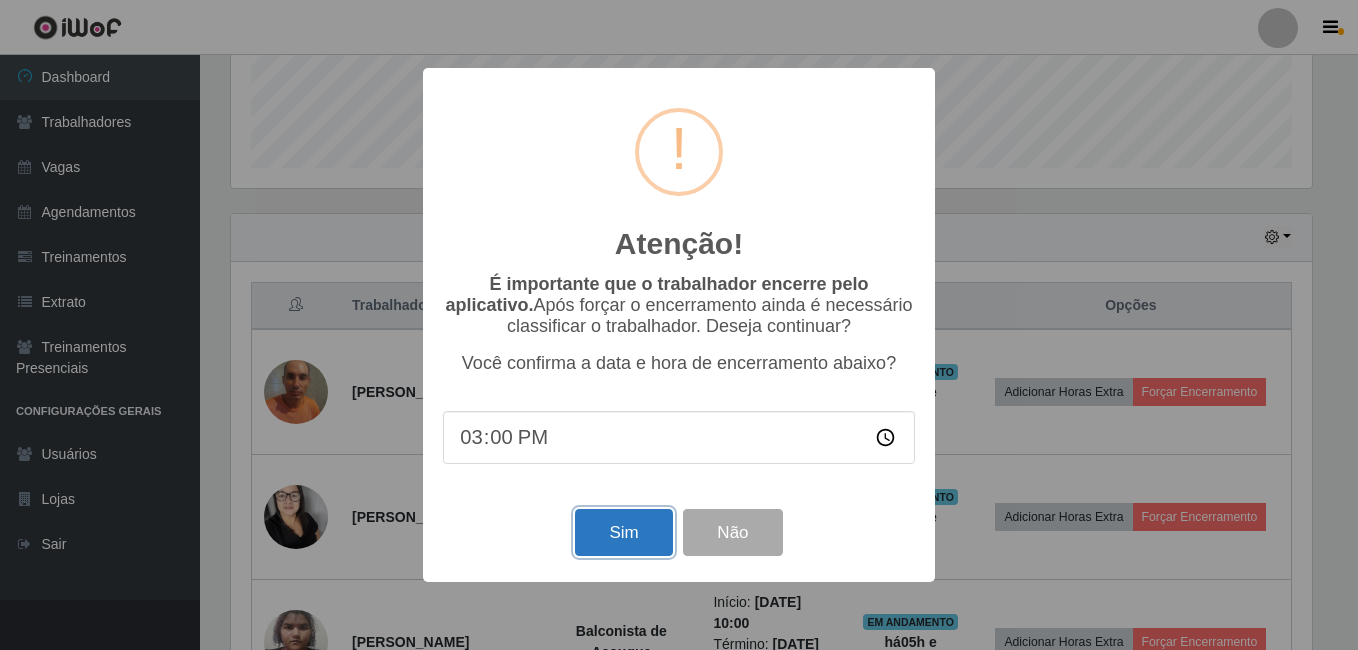 click on "Sim" at bounding box center (623, 532) 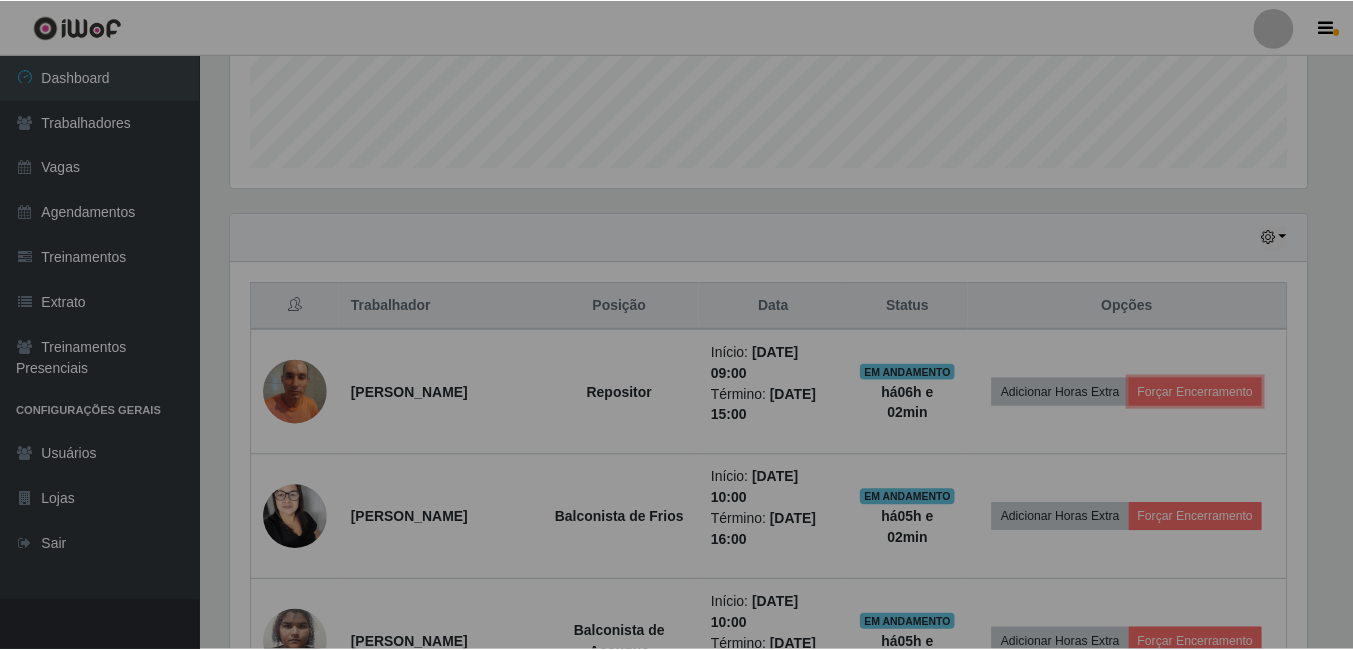 scroll, scrollTop: 999585, scrollLeft: 998909, axis: both 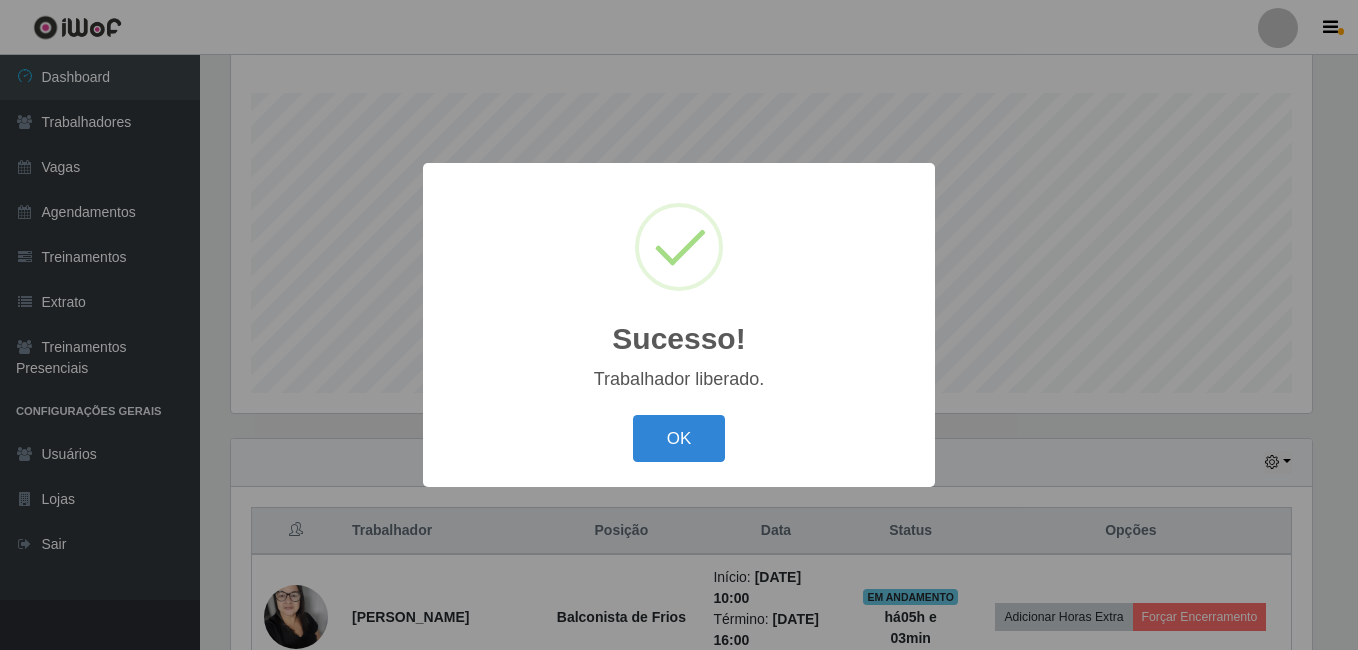 click on "Sucesso! × Trabalhador liberado. OK Cancel" at bounding box center [679, 325] 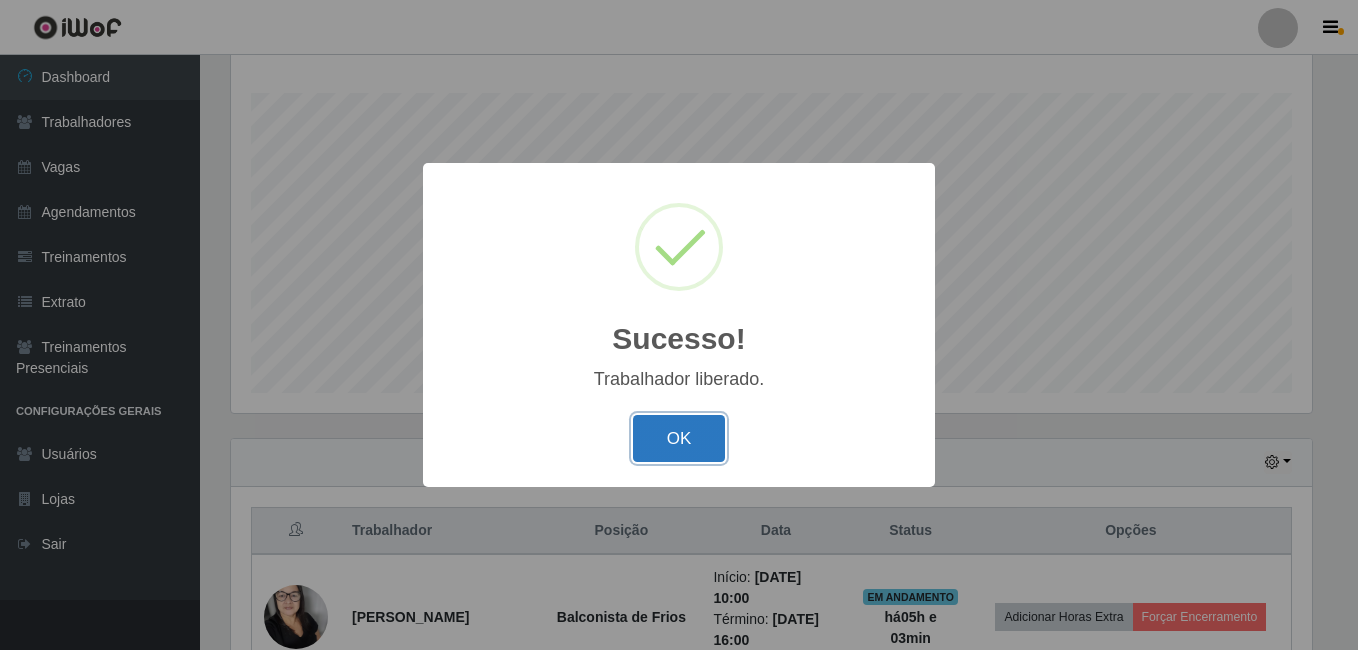 click on "OK" at bounding box center (679, 438) 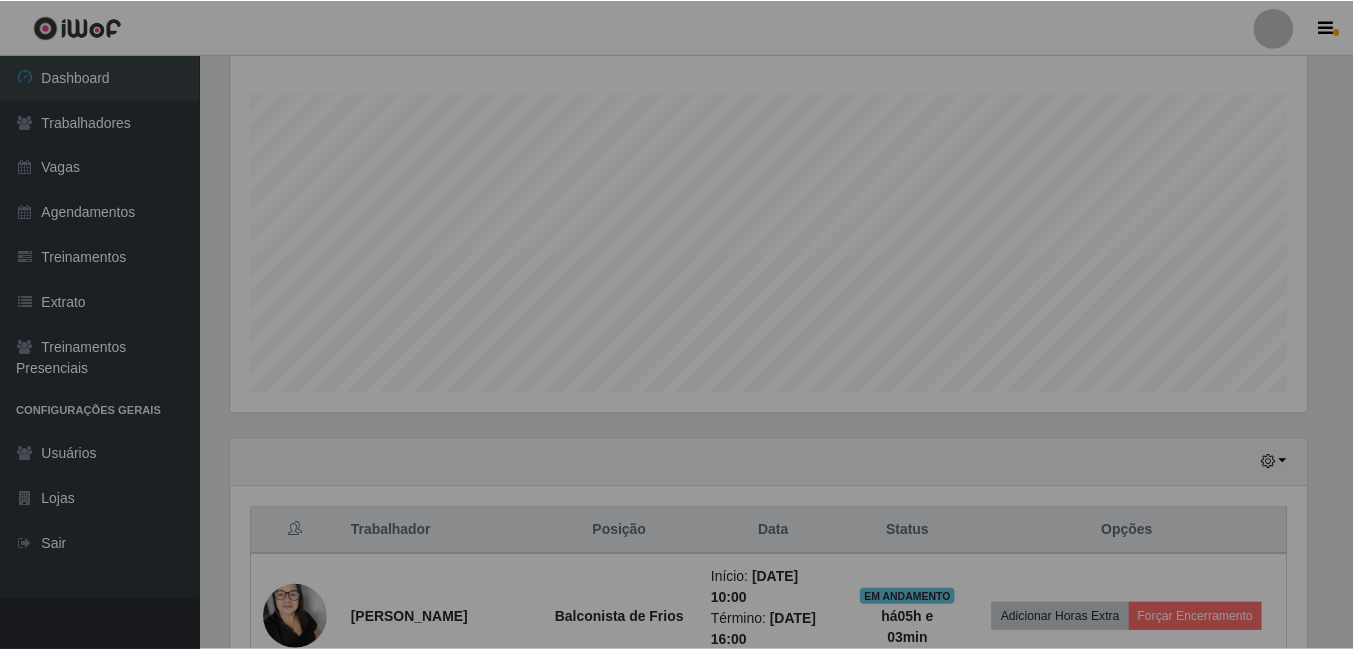 scroll, scrollTop: 999585, scrollLeft: 998909, axis: both 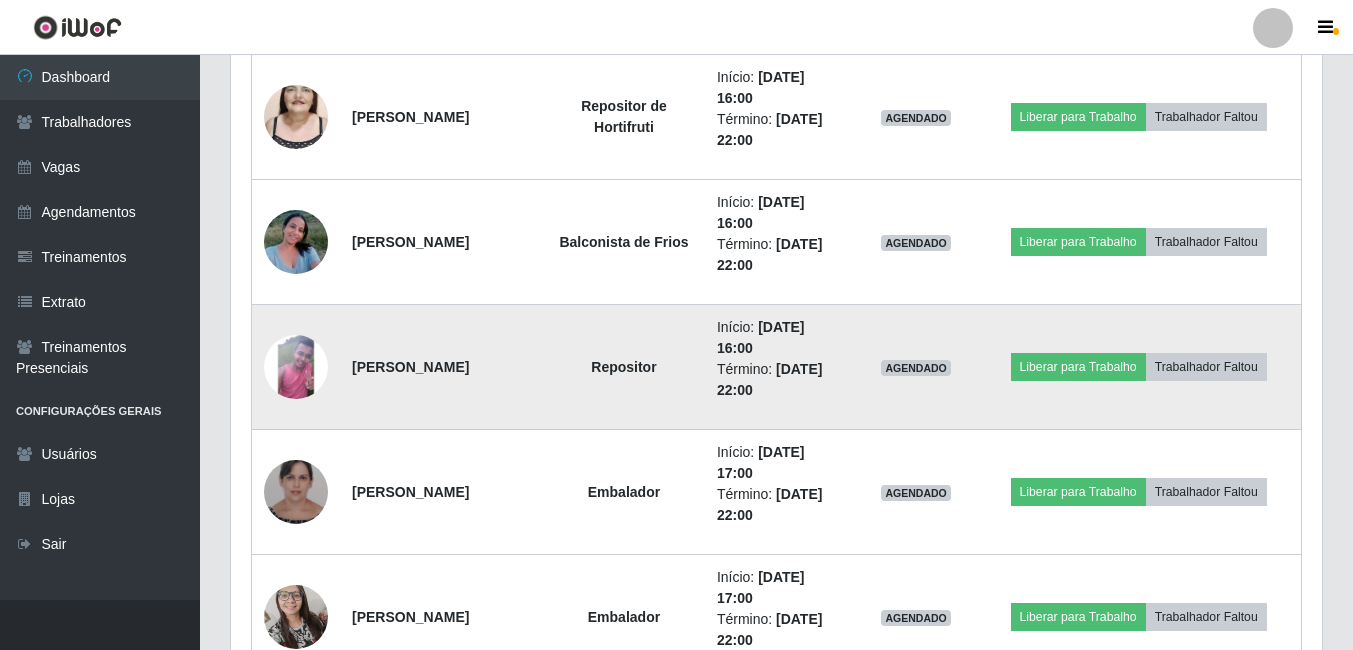 click at bounding box center [296, 367] 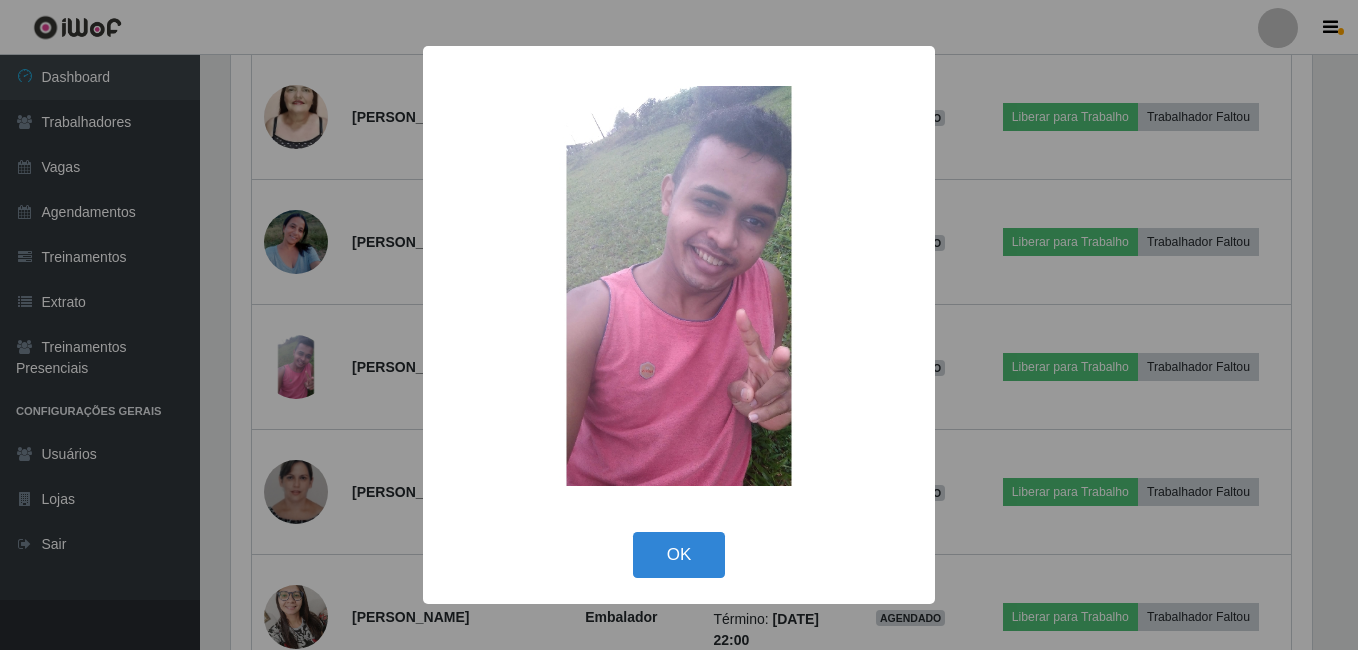 scroll, scrollTop: 999585, scrollLeft: 998919, axis: both 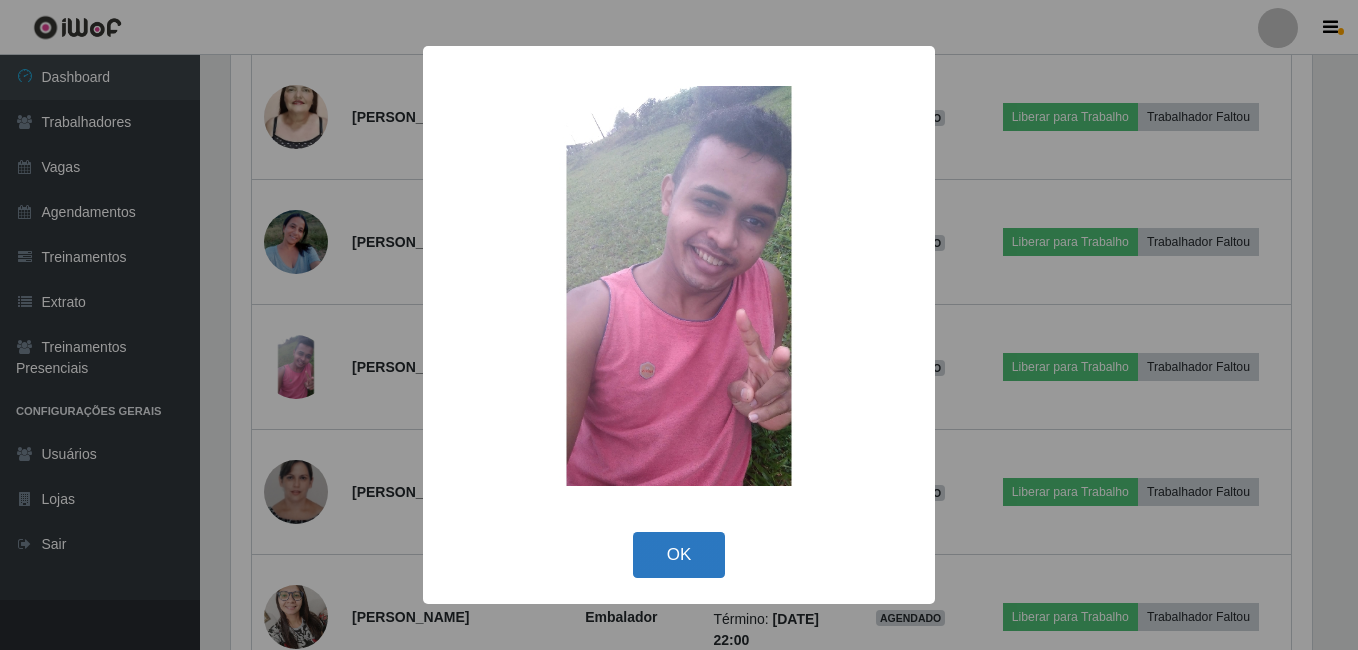 drag, startPoint x: 664, startPoint y: 550, endPoint x: 533, endPoint y: 481, distance: 148.06079 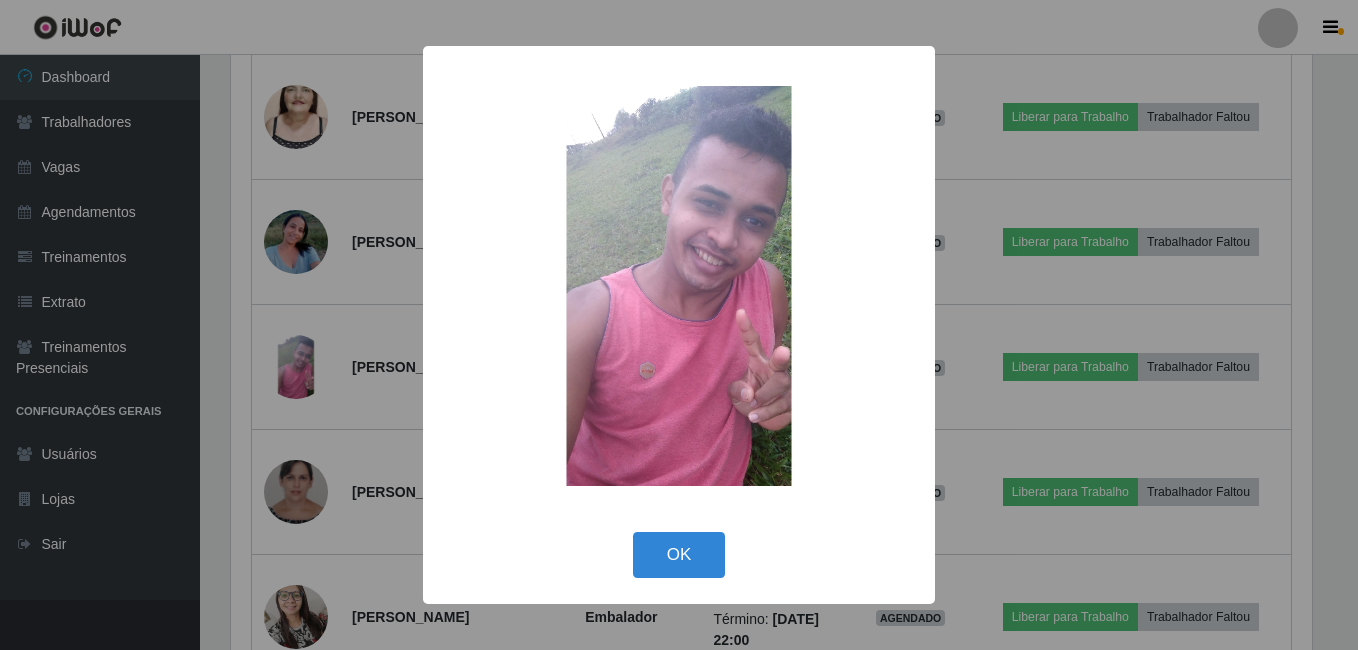 click on "OK" at bounding box center [679, 555] 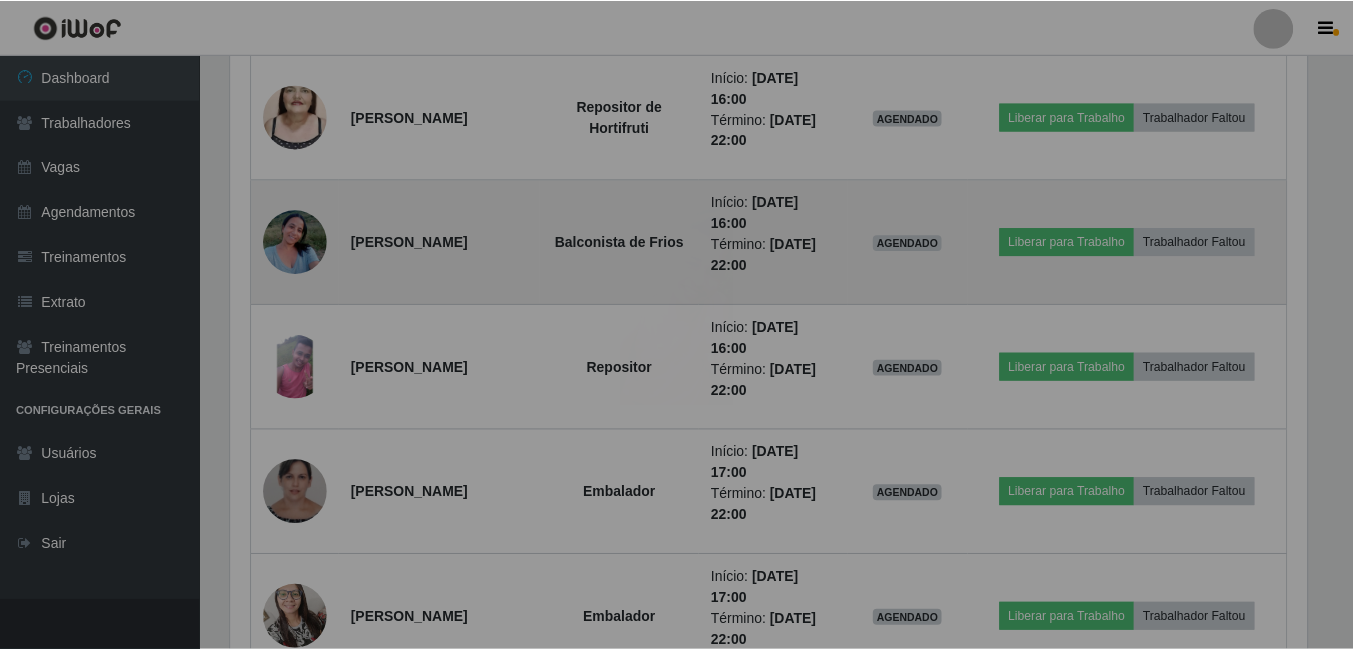 scroll, scrollTop: 999585, scrollLeft: 998909, axis: both 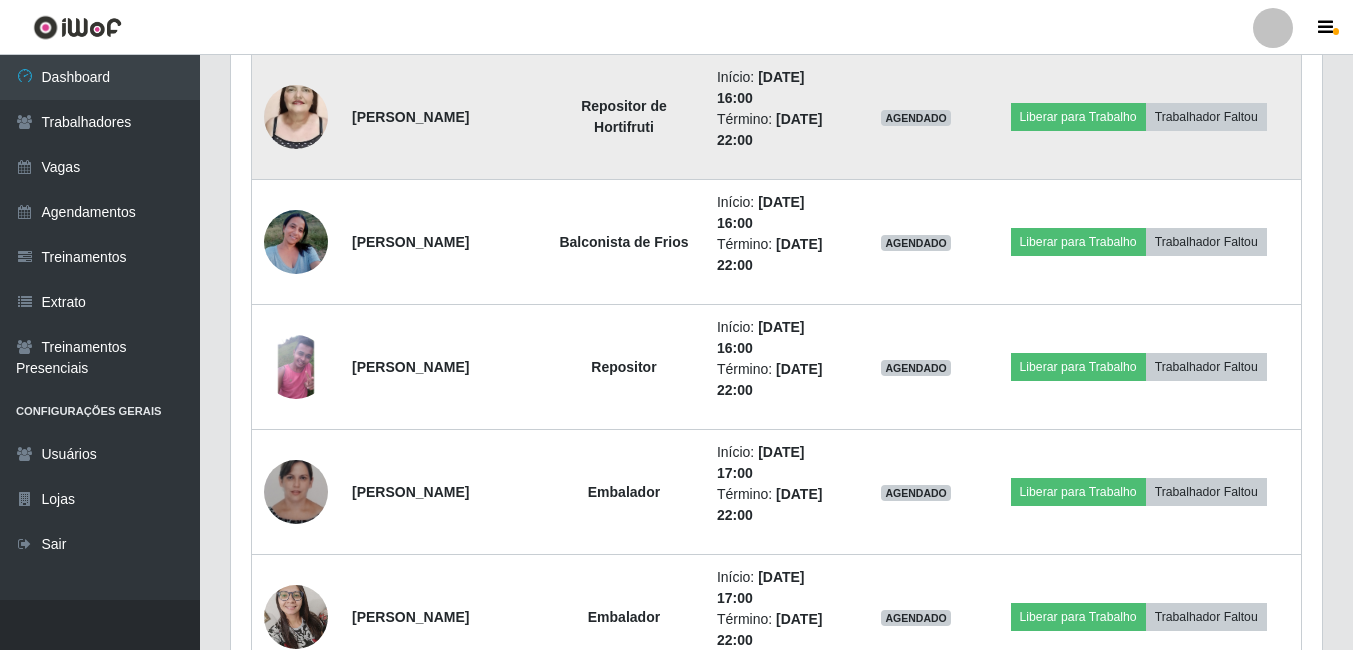 click at bounding box center (296, 117) 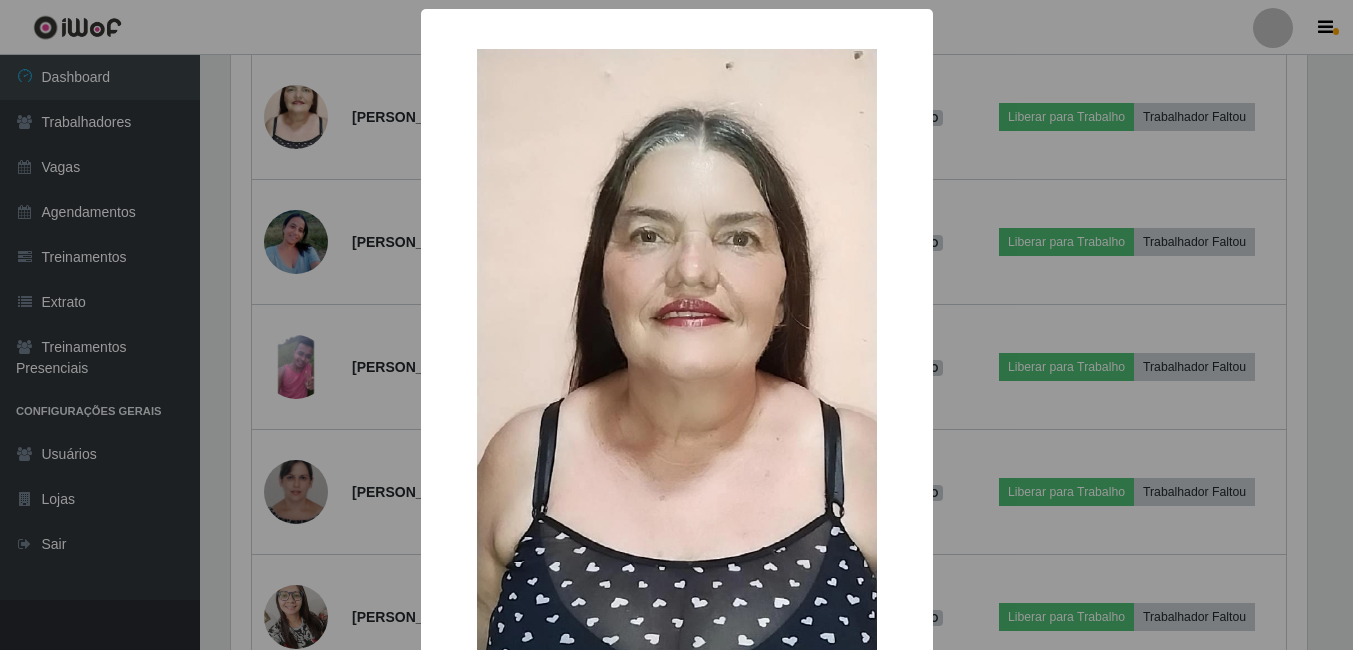 scroll, scrollTop: 999585, scrollLeft: 998919, axis: both 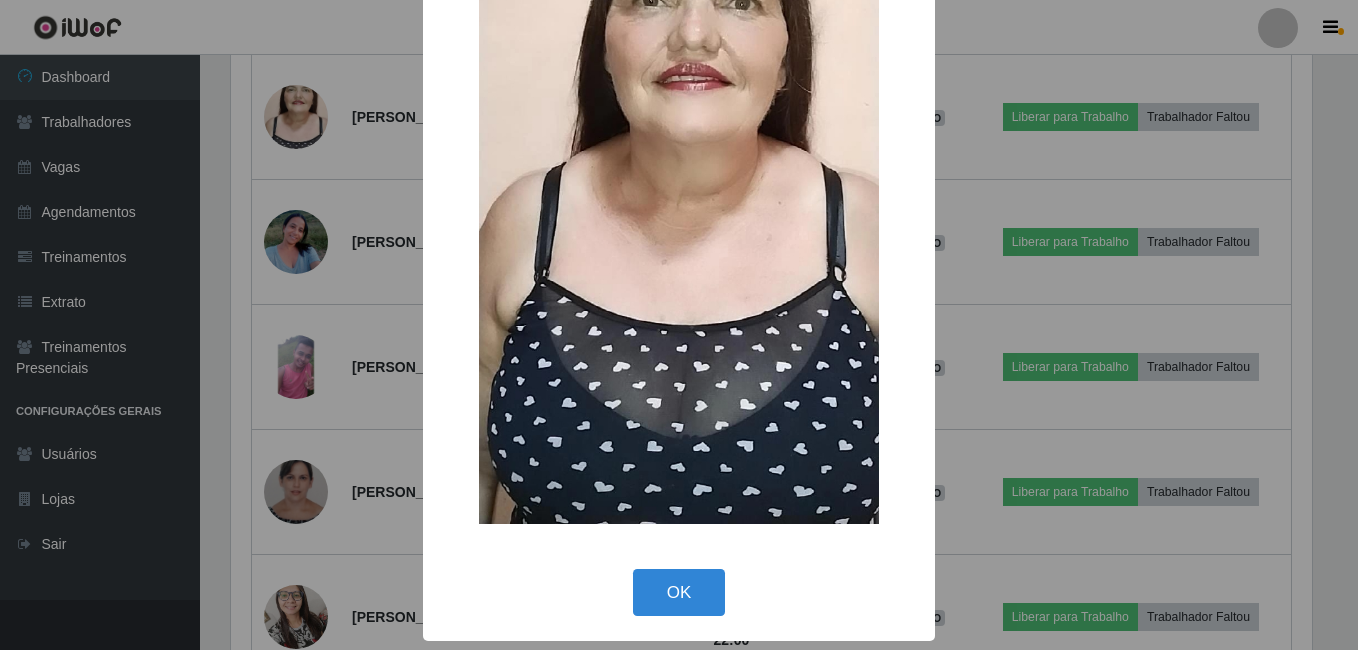 drag, startPoint x: 655, startPoint y: 597, endPoint x: 525, endPoint y: 551, distance: 137.89851 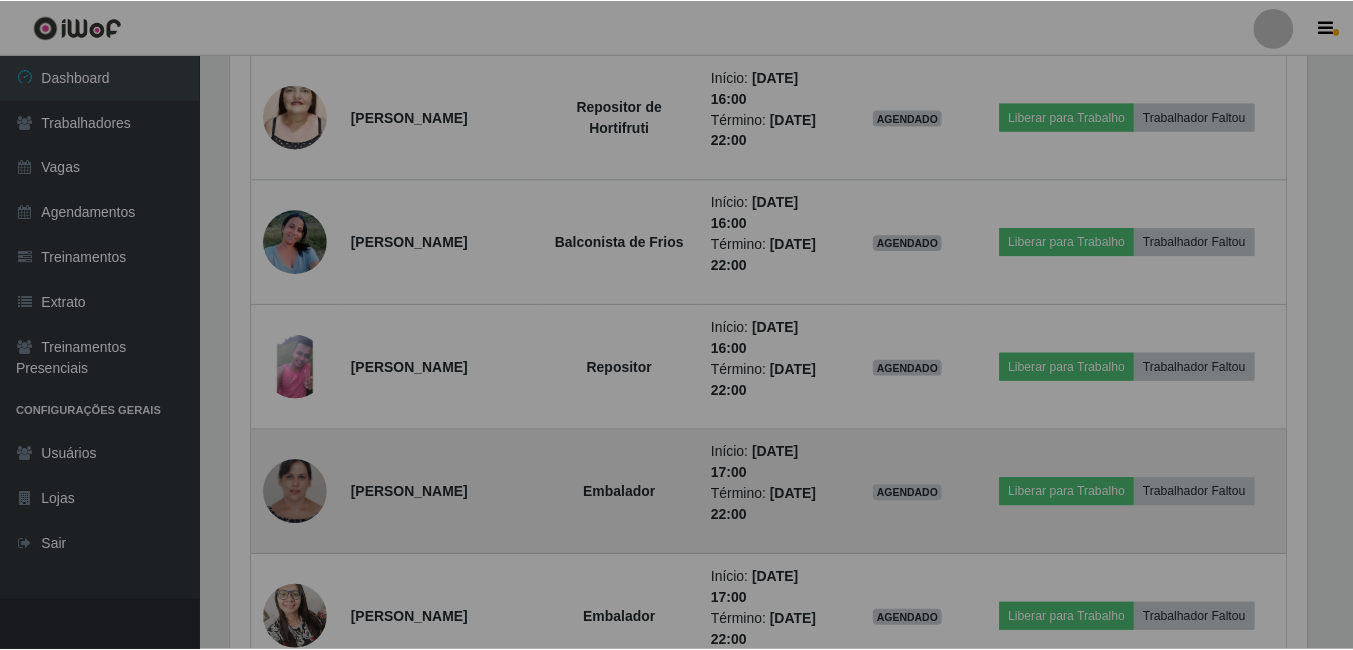 scroll, scrollTop: 999585, scrollLeft: 998909, axis: both 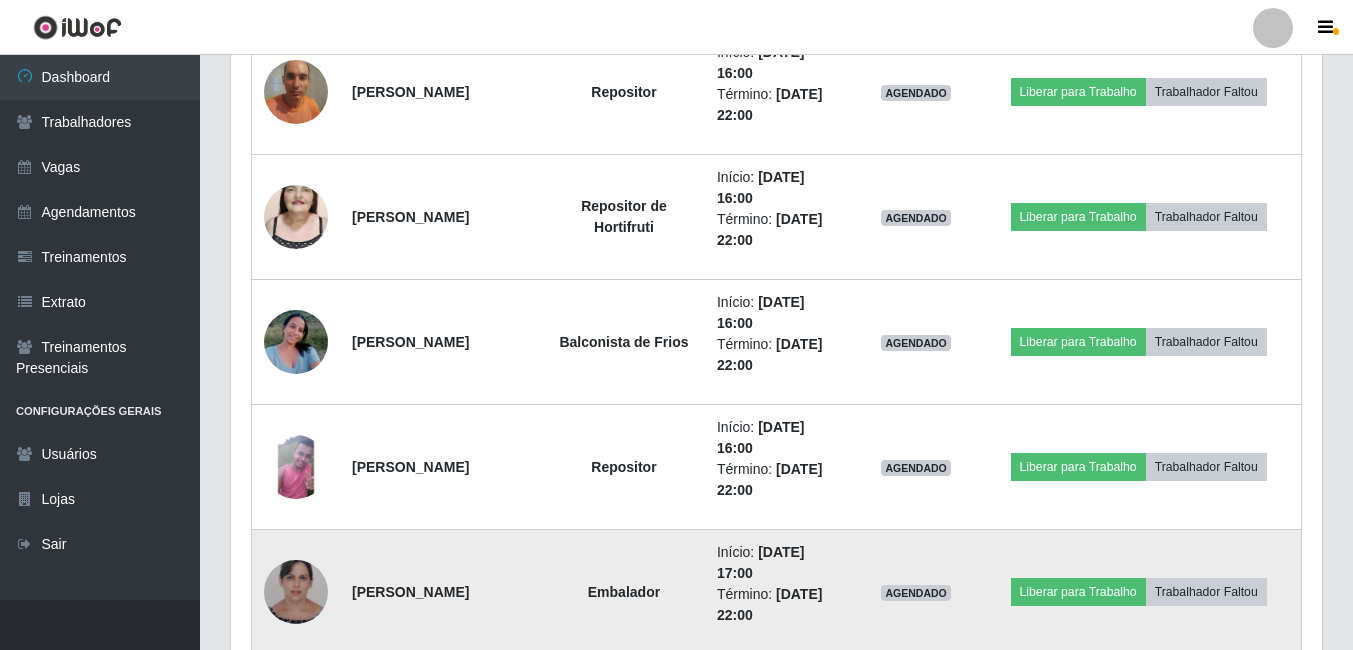 click at bounding box center [296, 592] 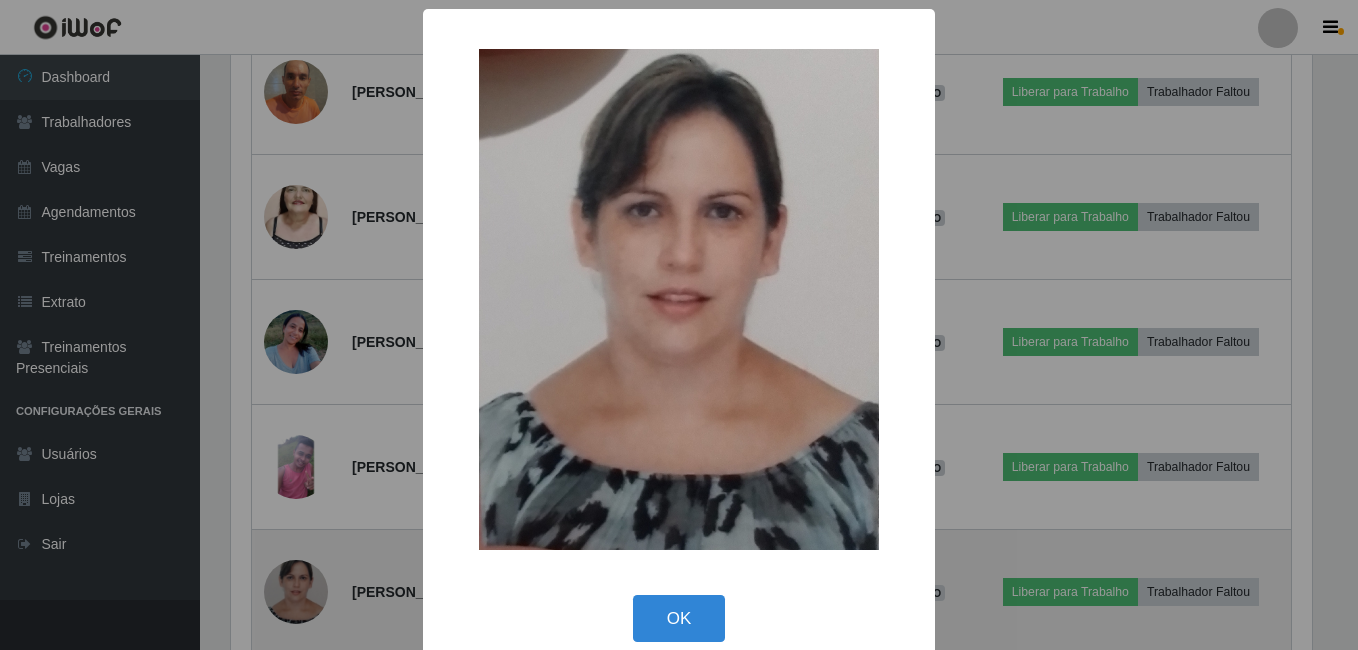 scroll, scrollTop: 999585, scrollLeft: 998919, axis: both 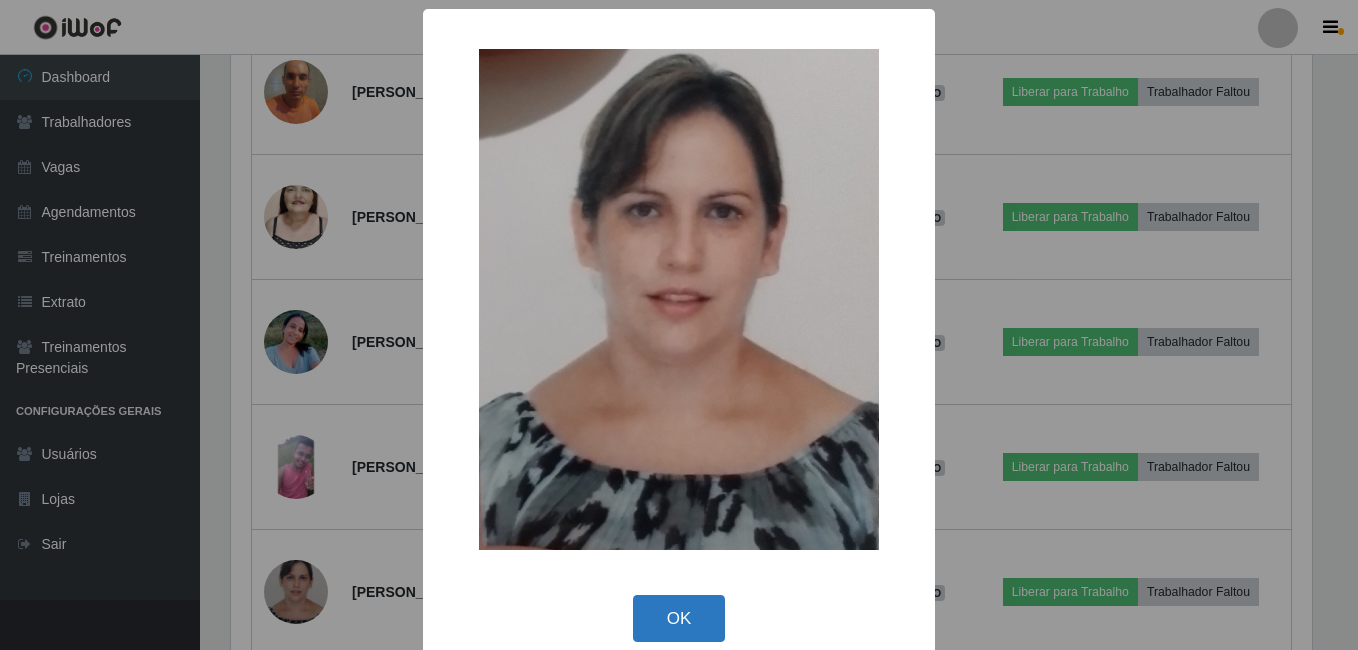 click on "OK" at bounding box center [679, 618] 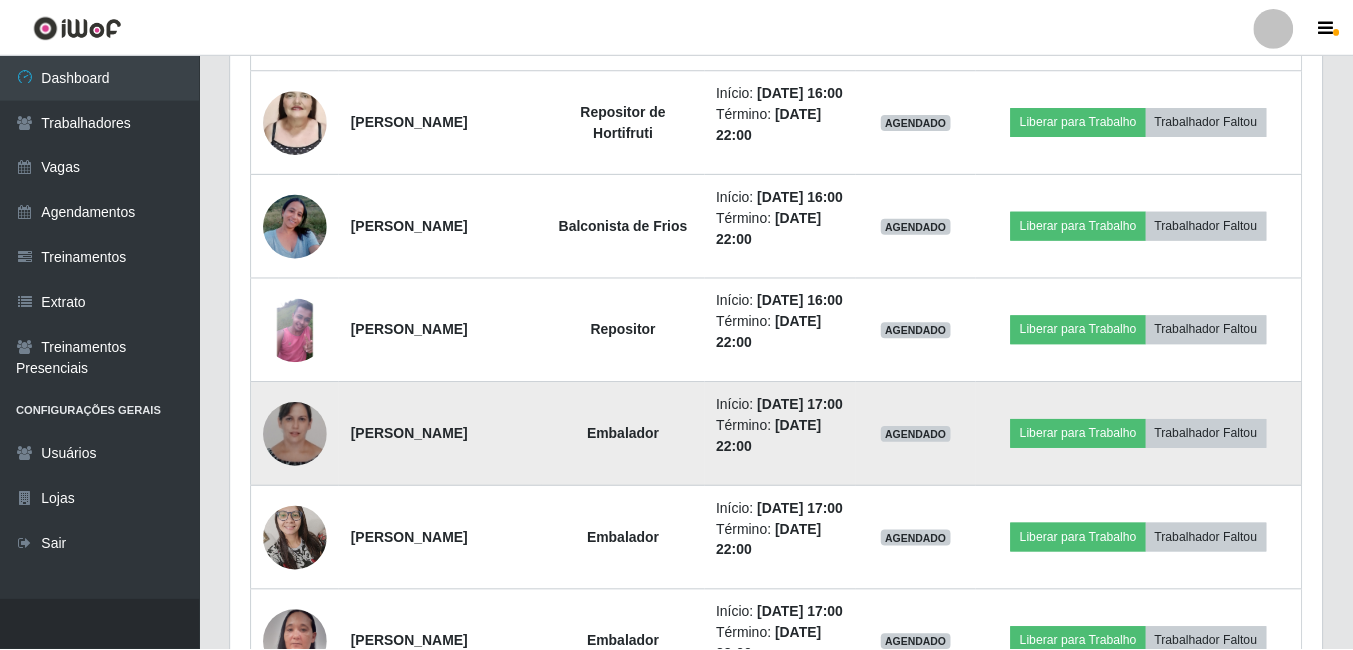 scroll, scrollTop: 999585, scrollLeft: 998909, axis: both 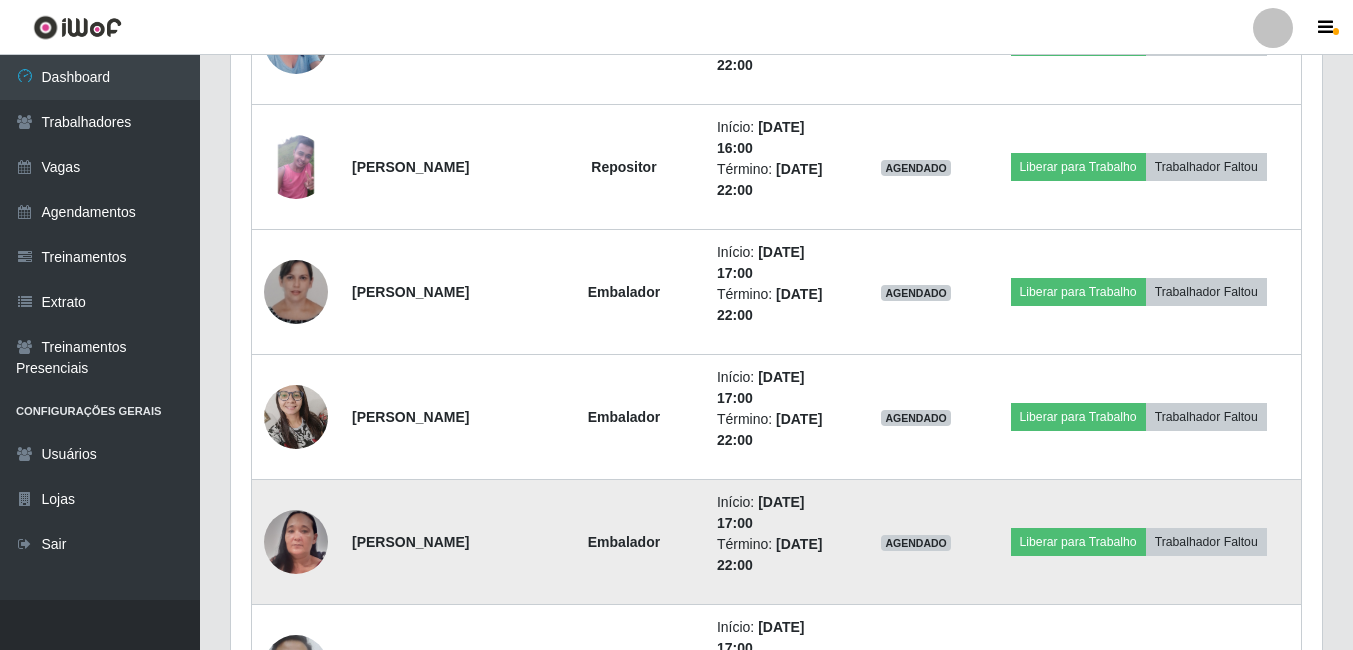 click at bounding box center [296, 542] 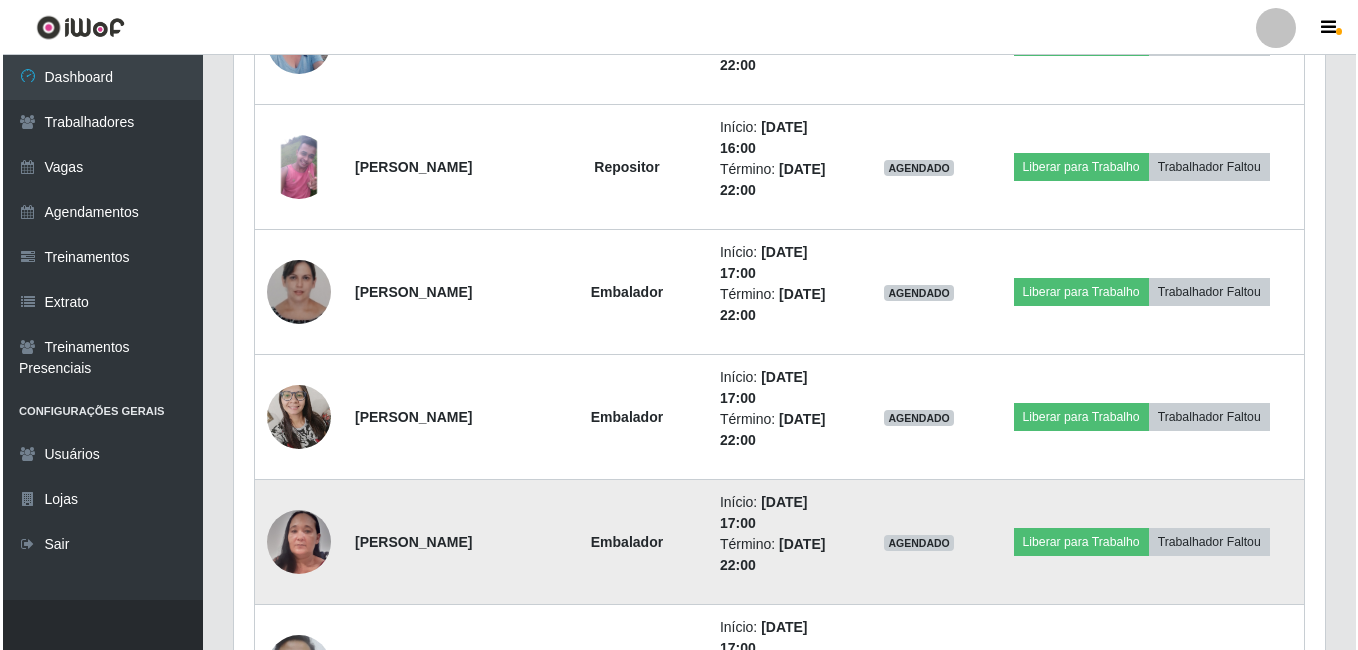 scroll, scrollTop: 415, scrollLeft: 1081, axis: both 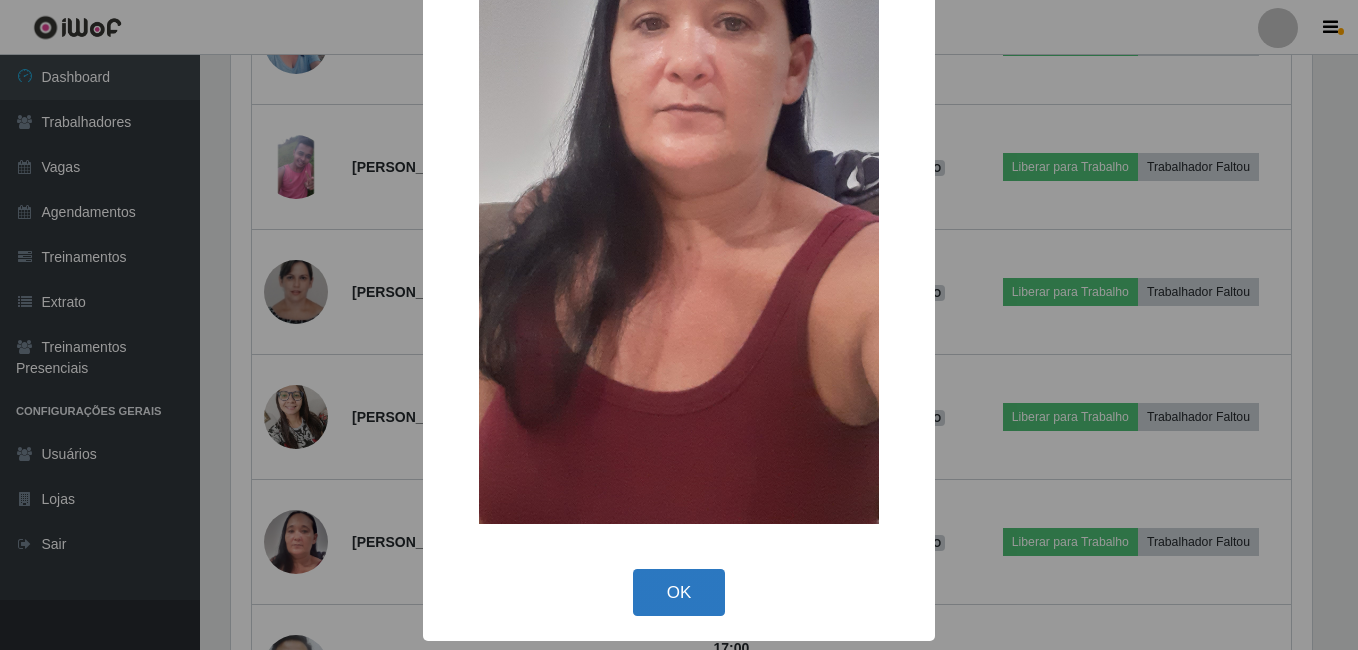 click on "OK" at bounding box center (679, 592) 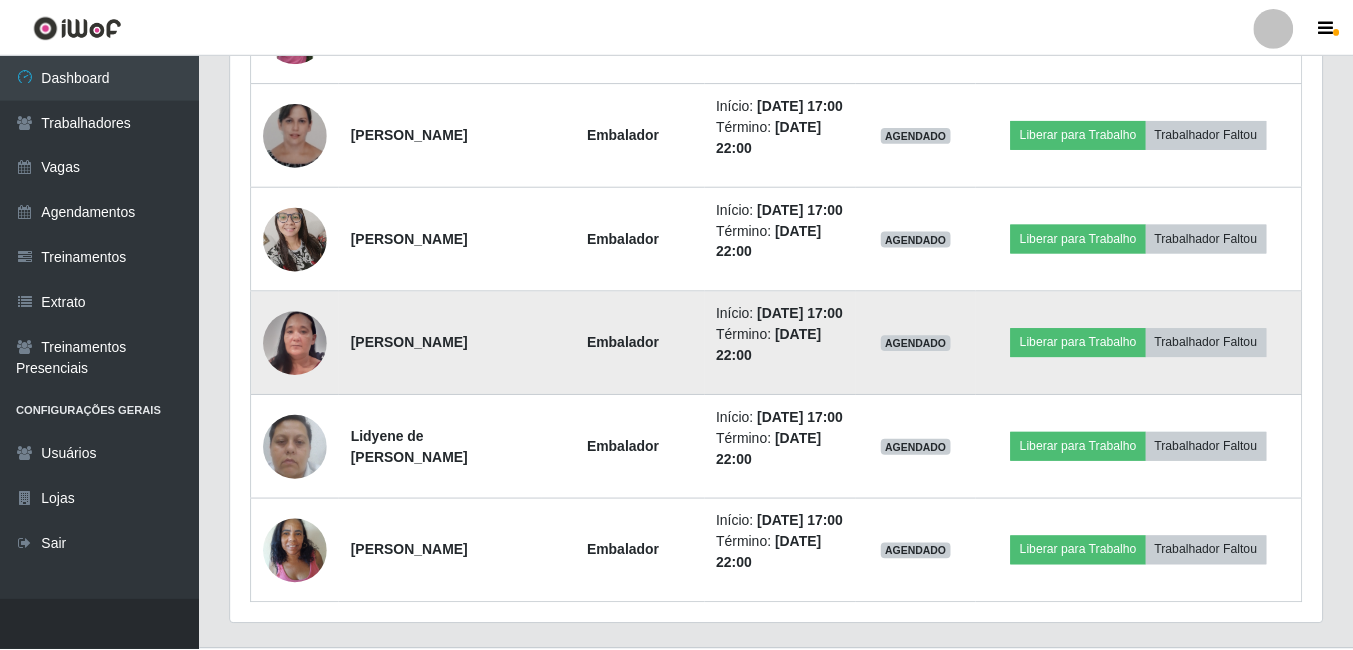 scroll, scrollTop: 999585, scrollLeft: 998909, axis: both 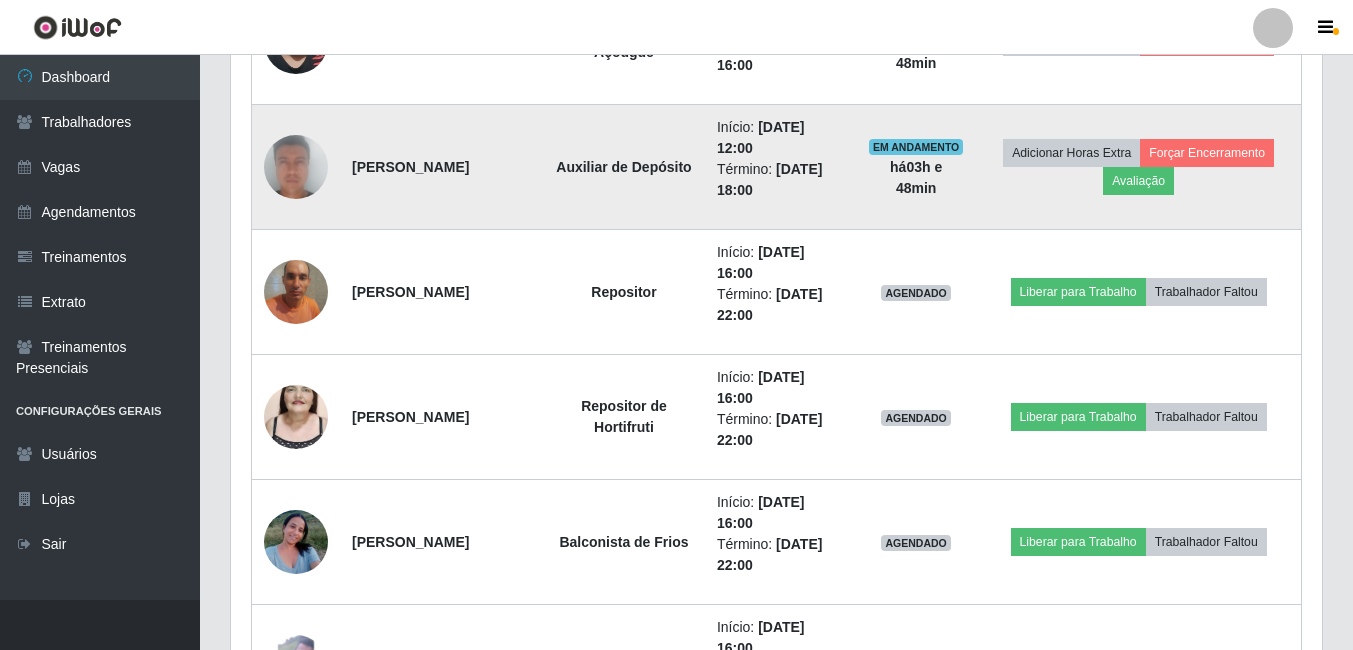click at bounding box center (296, 167) 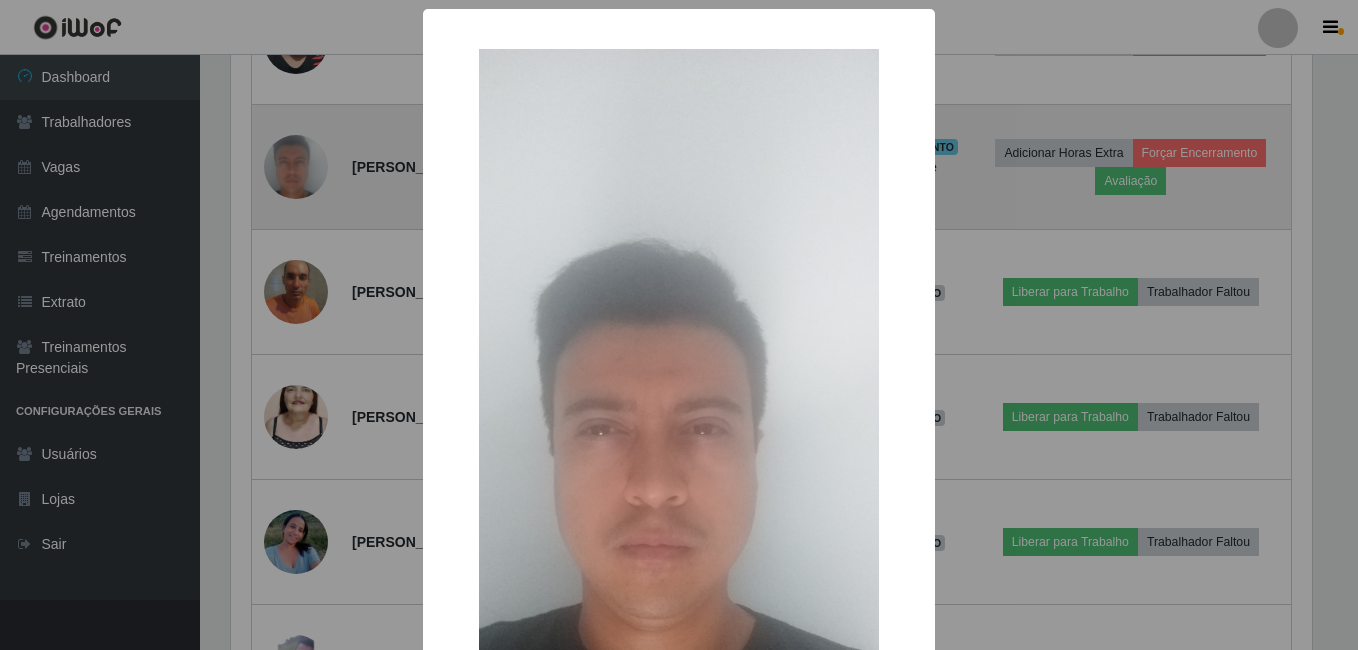 scroll, scrollTop: 999585, scrollLeft: 998919, axis: both 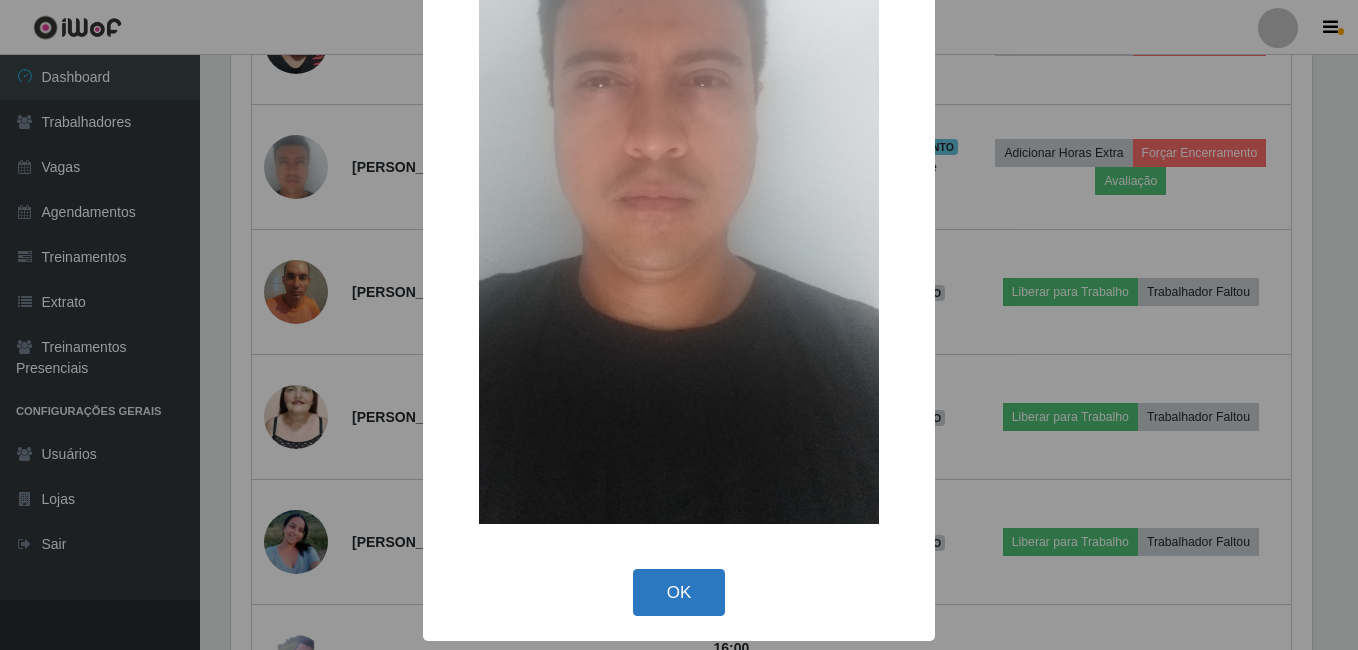 click on "OK" at bounding box center [679, 592] 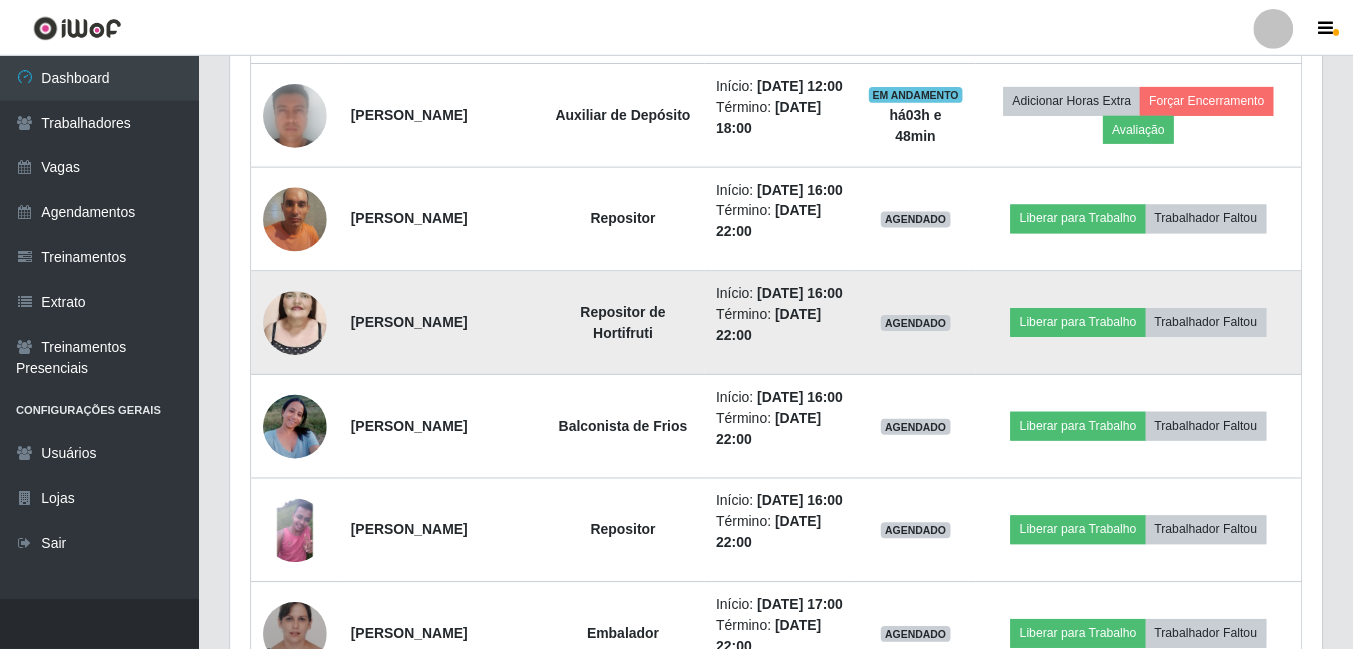 scroll, scrollTop: 999585, scrollLeft: 998909, axis: both 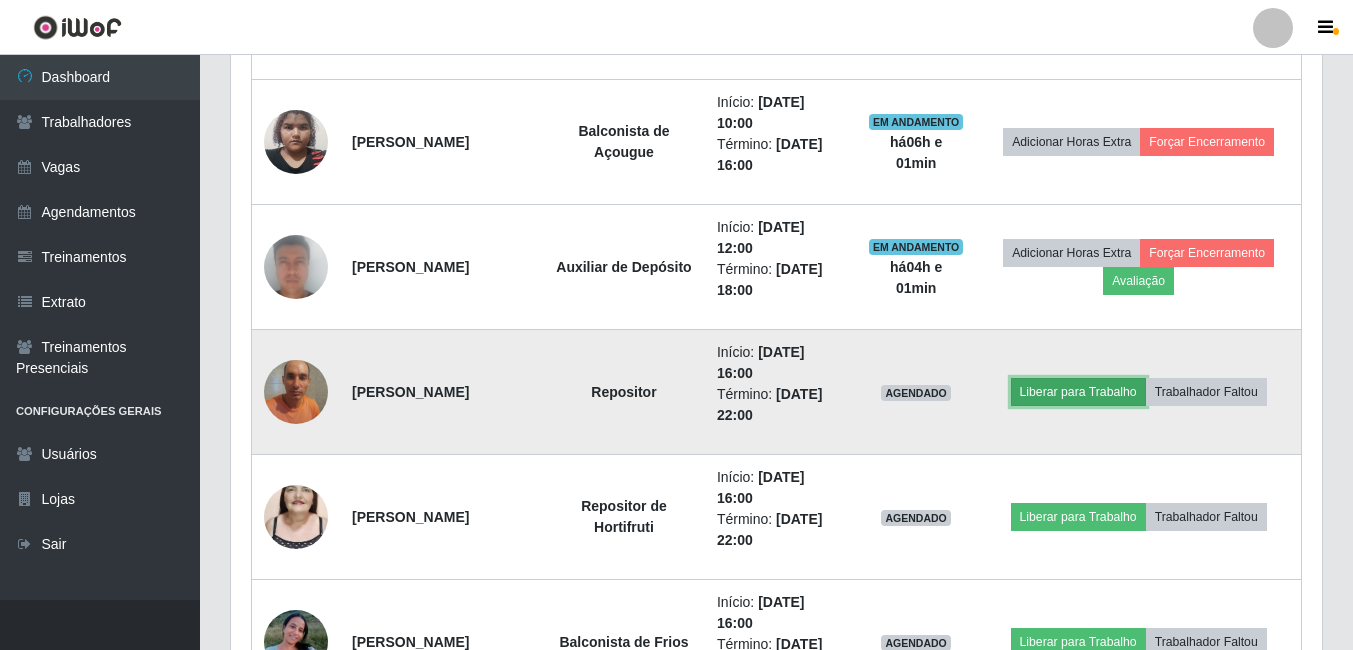 click on "Liberar para Trabalho" at bounding box center [1078, 392] 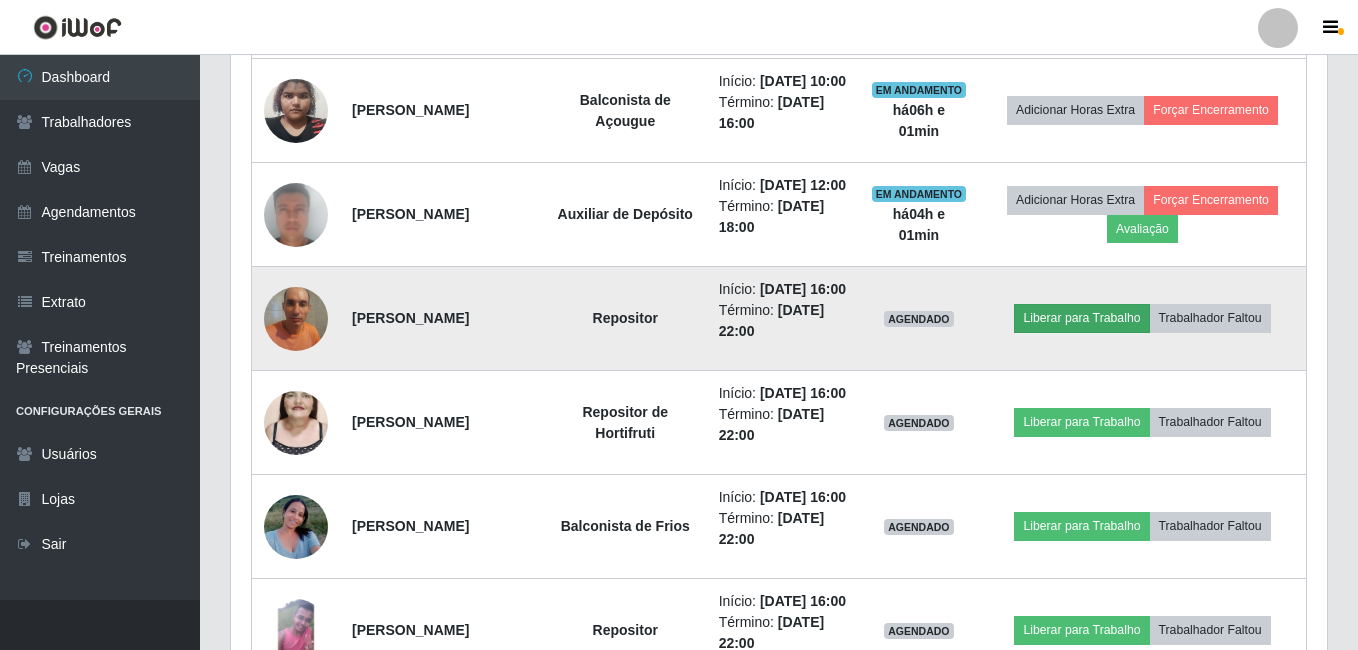 scroll, scrollTop: 999585, scrollLeft: 998919, axis: both 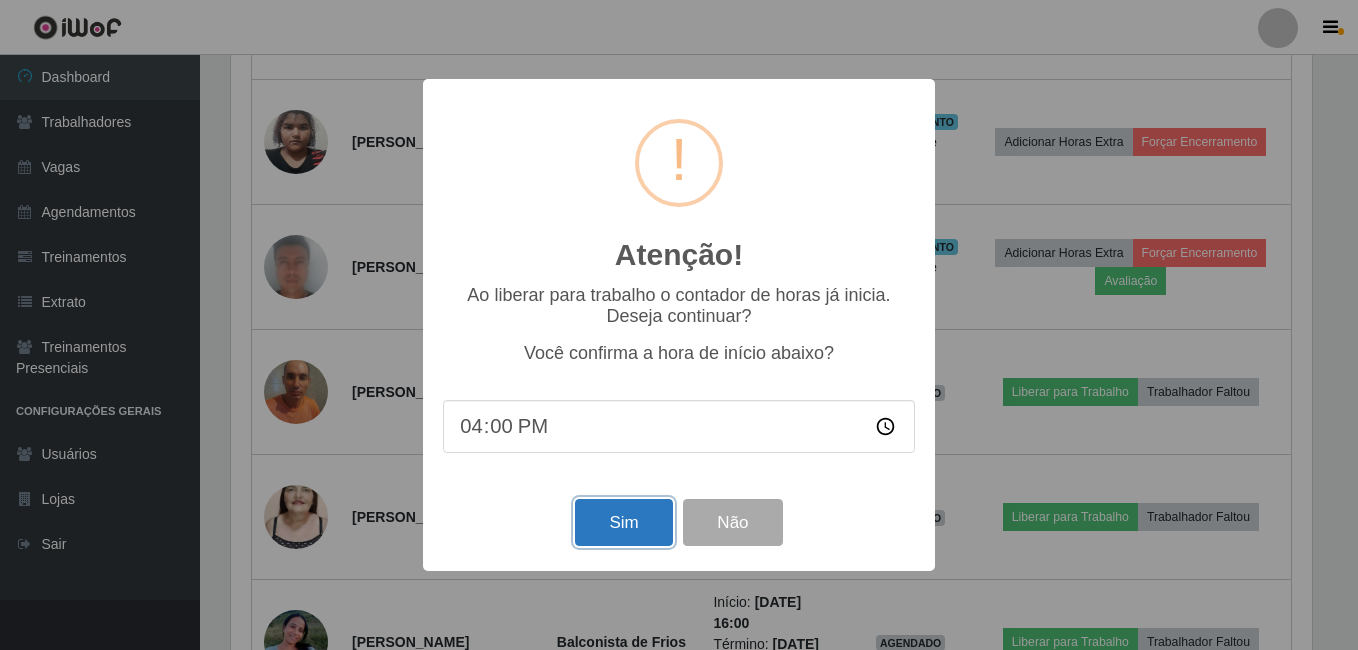 click on "Sim" at bounding box center [623, 522] 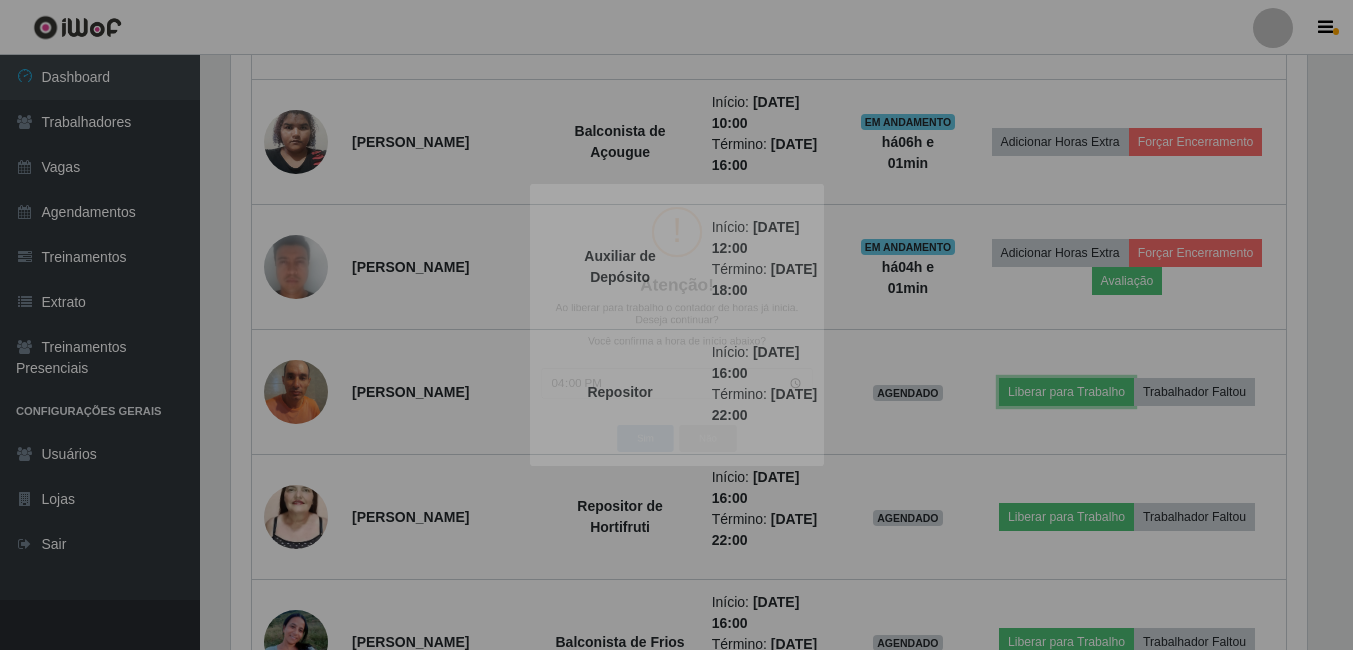 scroll, scrollTop: 999585, scrollLeft: 998909, axis: both 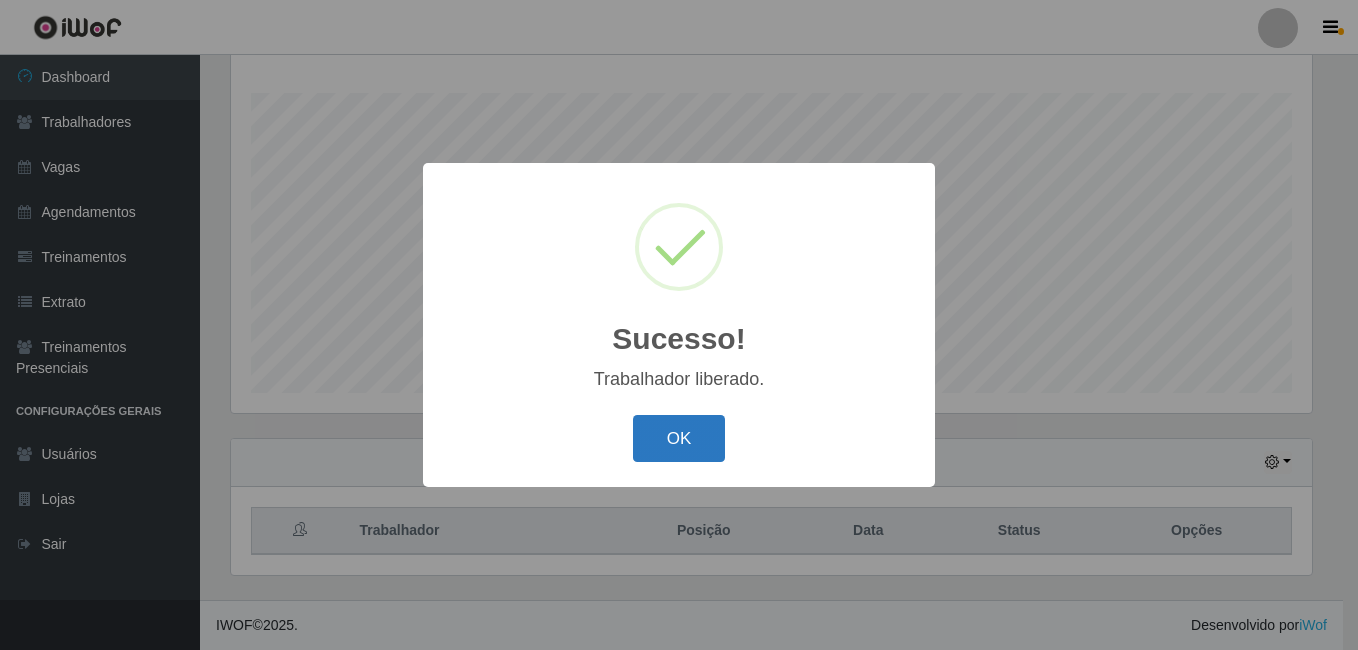 click on "OK" at bounding box center (679, 438) 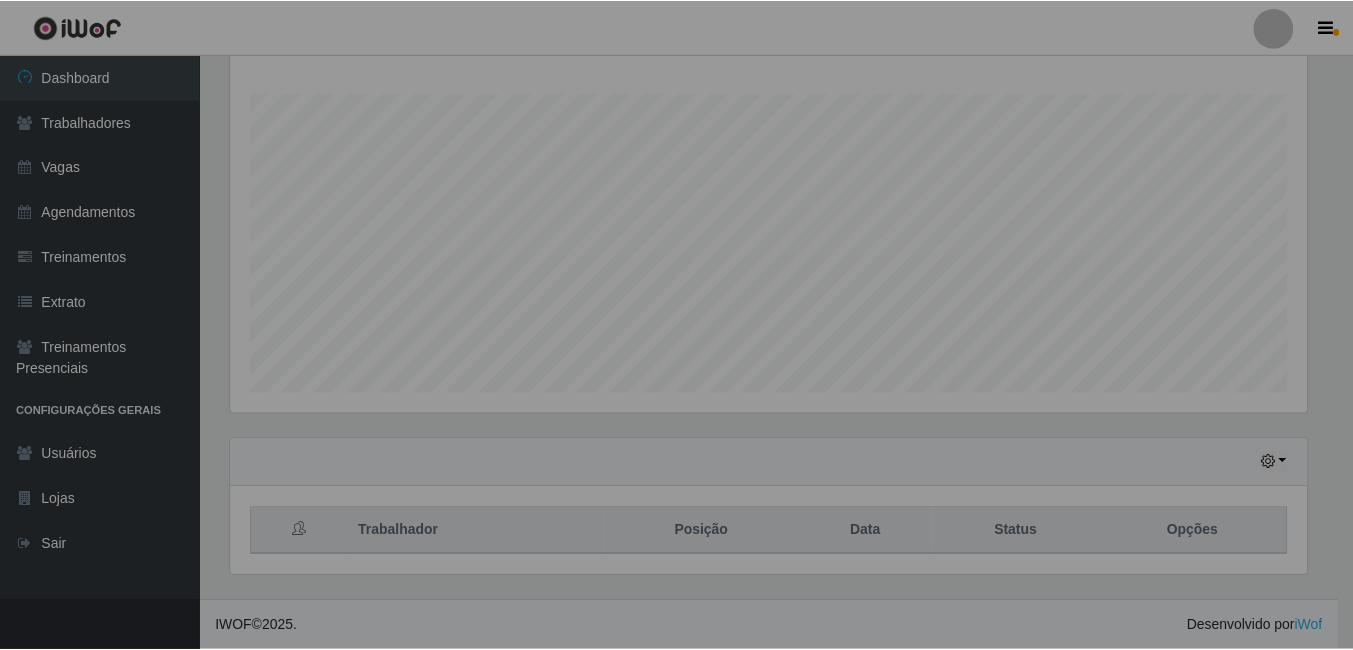 scroll, scrollTop: 999585, scrollLeft: 998909, axis: both 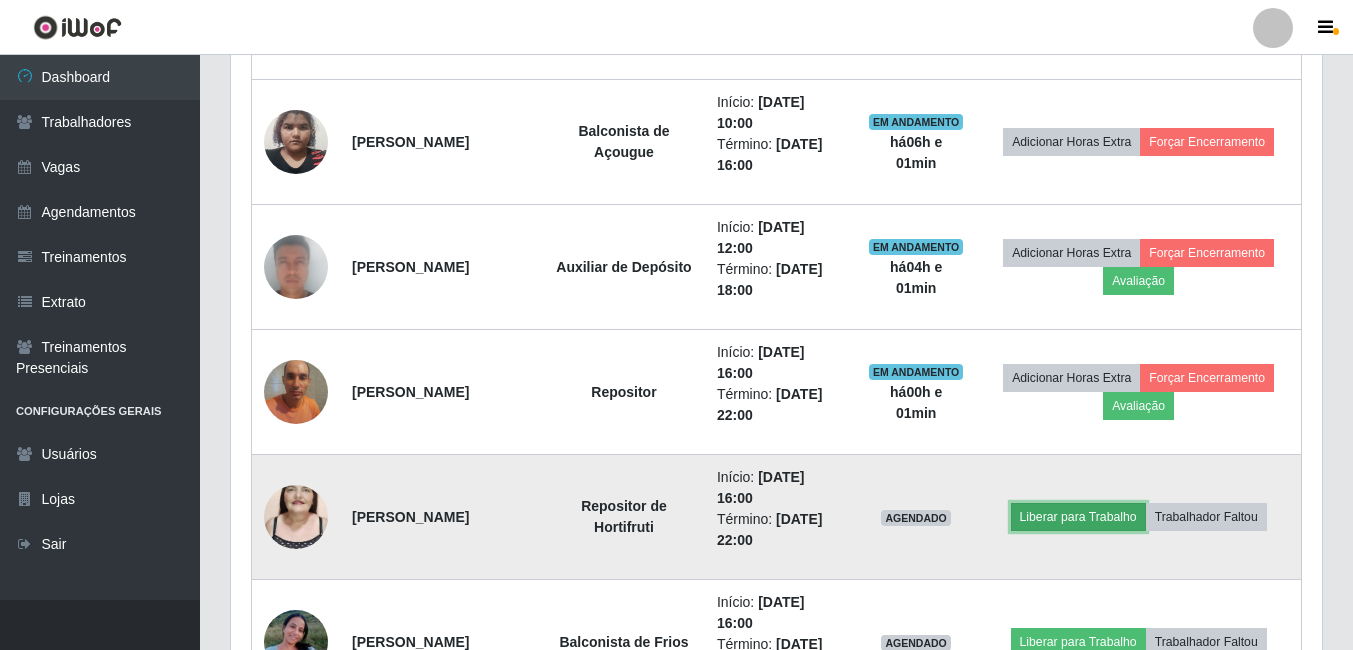 click on "Liberar para Trabalho" at bounding box center (1078, 517) 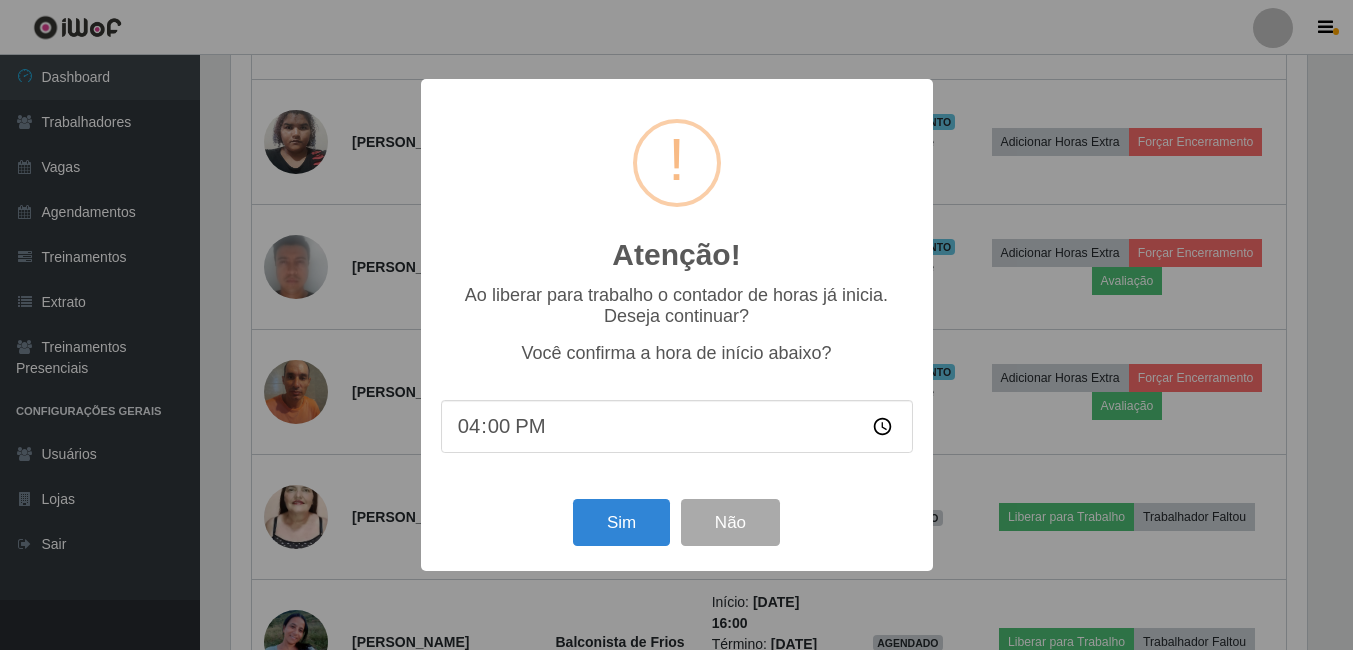 scroll, scrollTop: 999585, scrollLeft: 998919, axis: both 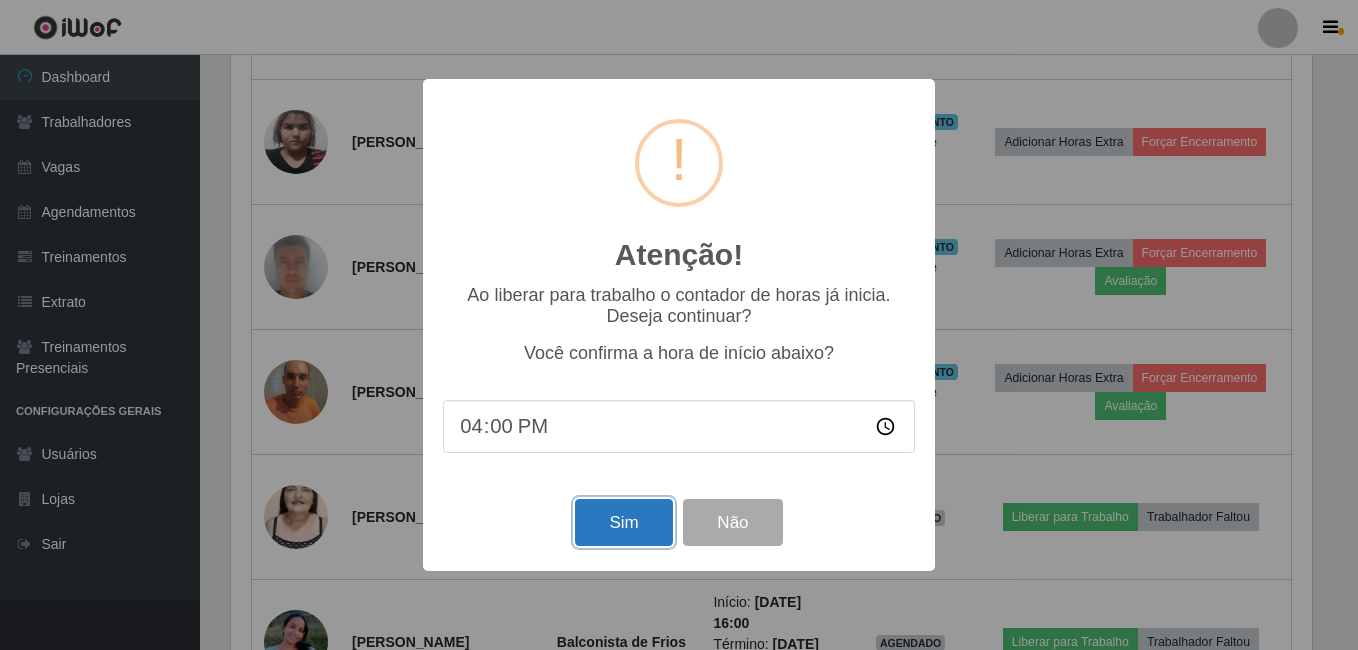 click on "Sim" at bounding box center [623, 522] 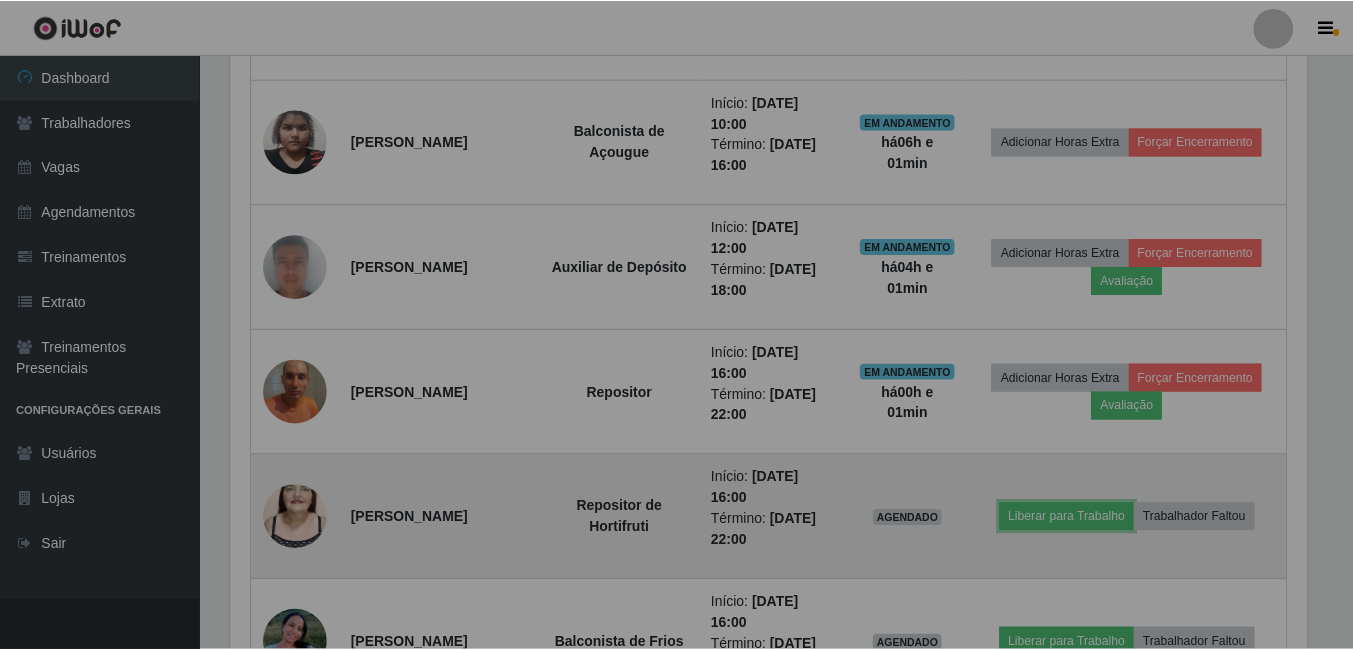 scroll, scrollTop: 999585, scrollLeft: 998909, axis: both 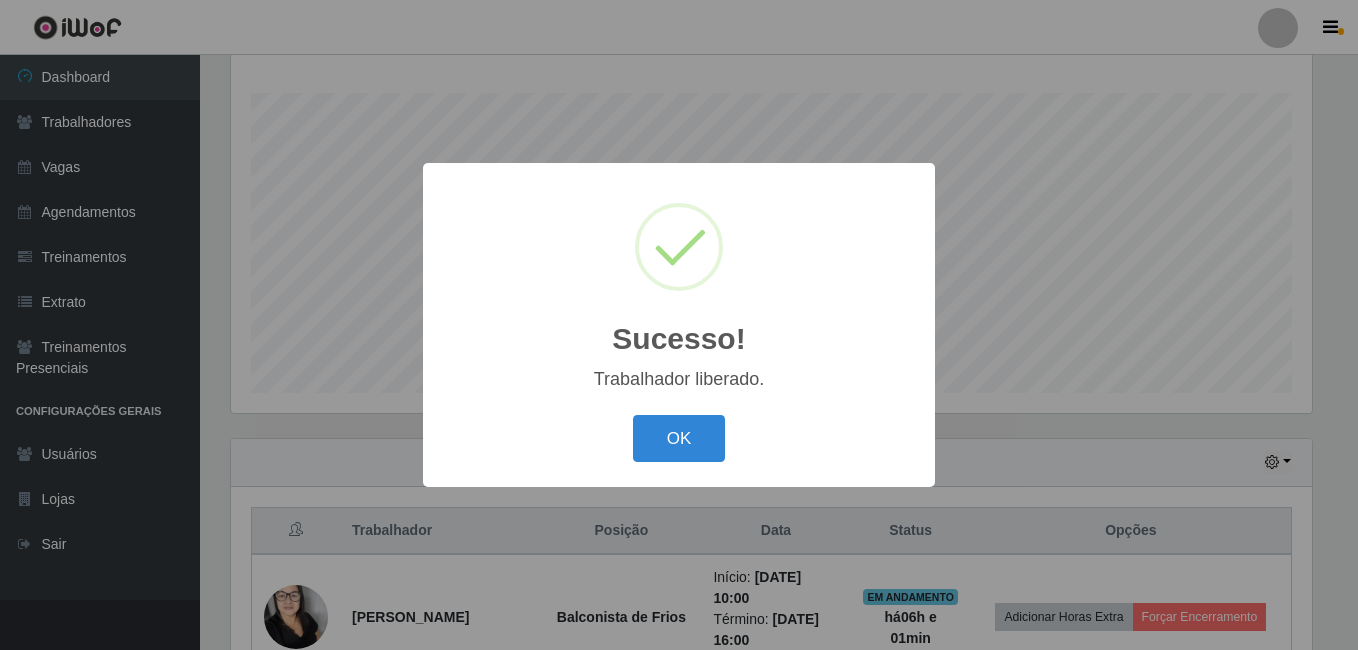 drag, startPoint x: 681, startPoint y: 426, endPoint x: 724, endPoint y: 425, distance: 43.011627 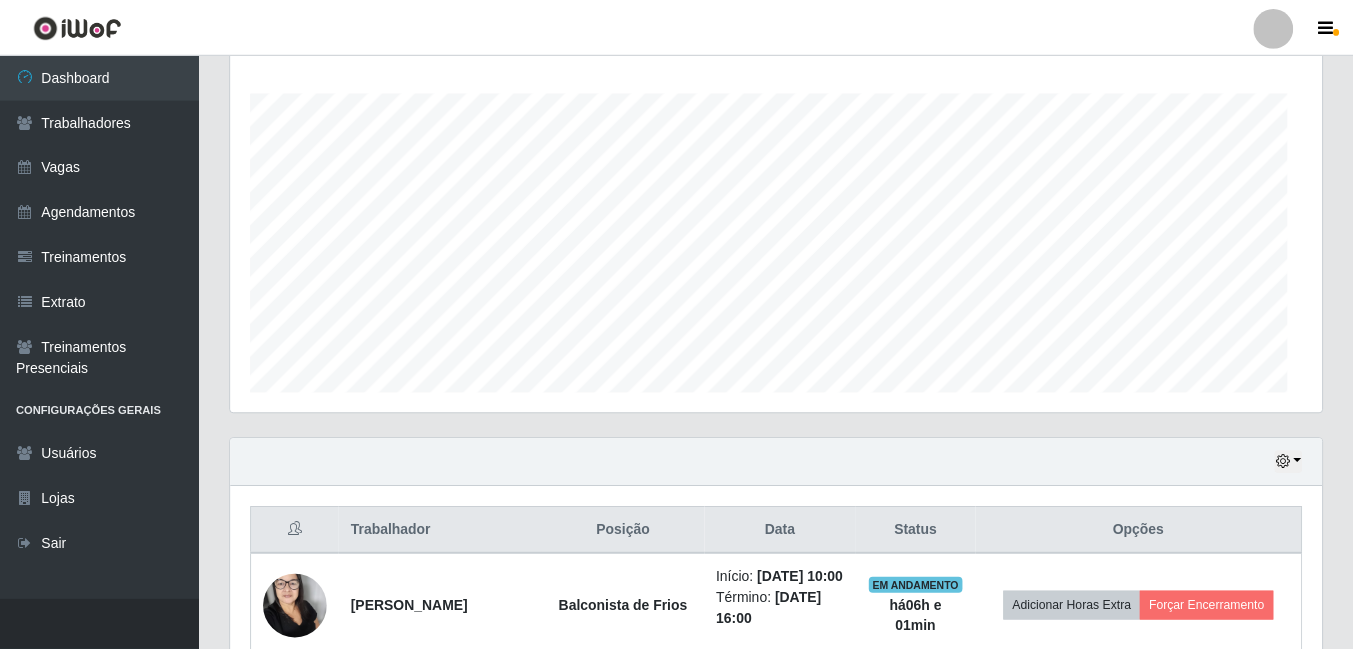 scroll, scrollTop: 397, scrollLeft: 0, axis: vertical 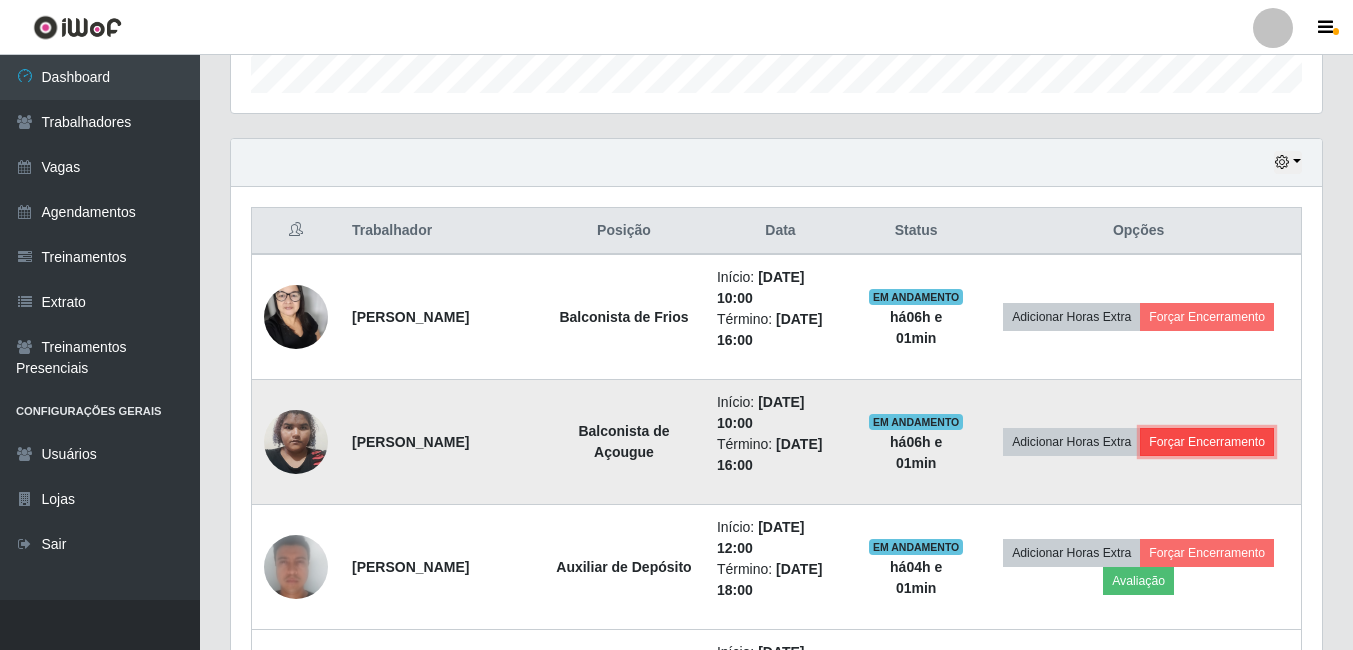 click on "Forçar Encerramento" at bounding box center [1207, 442] 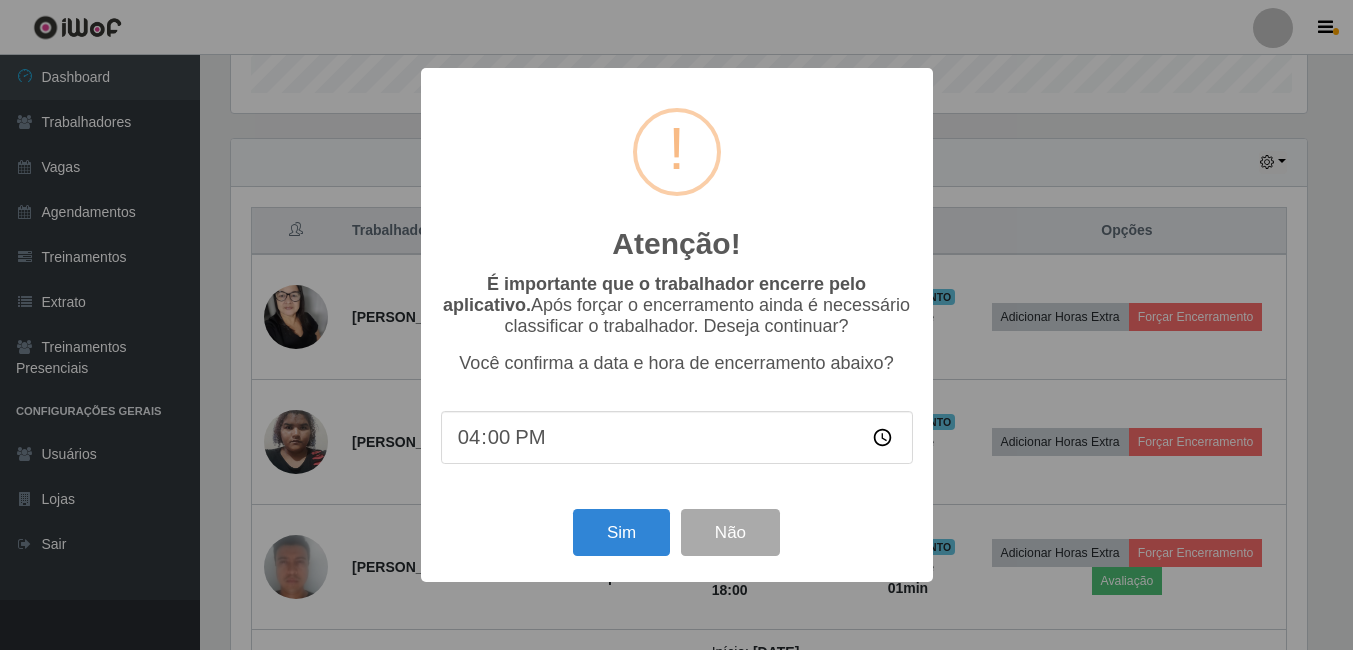 scroll, scrollTop: 999585, scrollLeft: 998919, axis: both 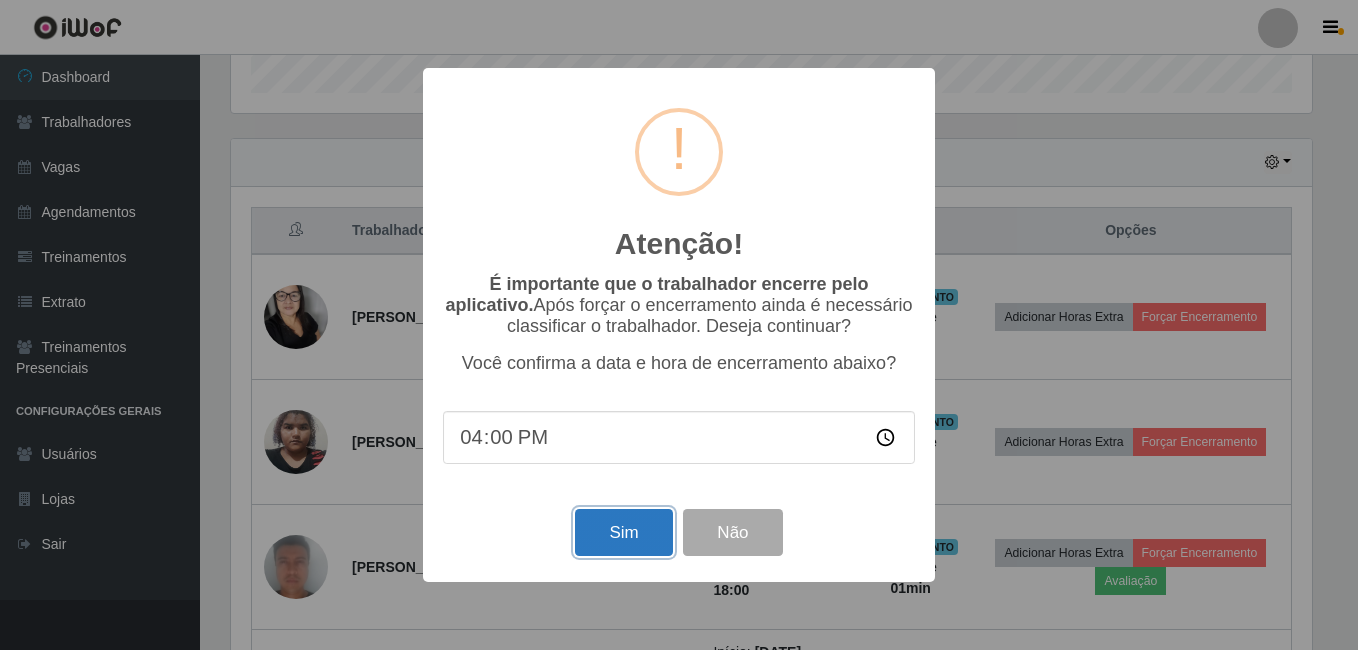 click on "Sim" at bounding box center [623, 532] 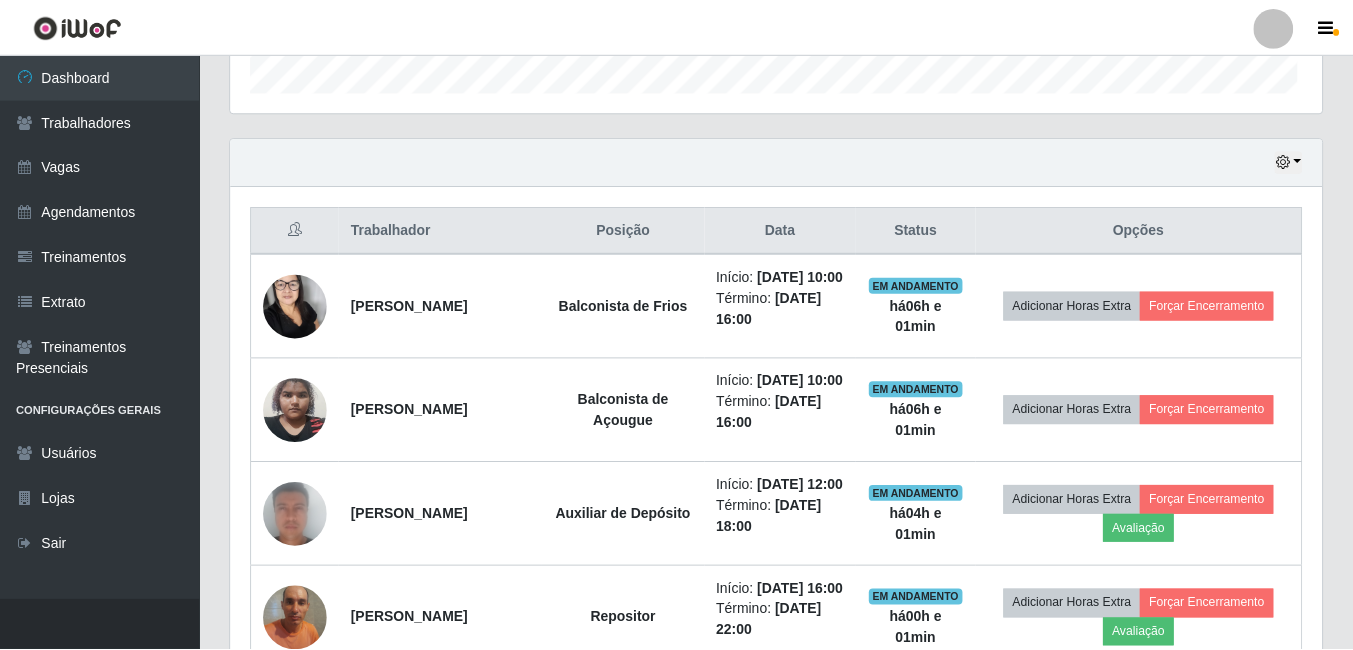 scroll, scrollTop: 999585, scrollLeft: 998909, axis: both 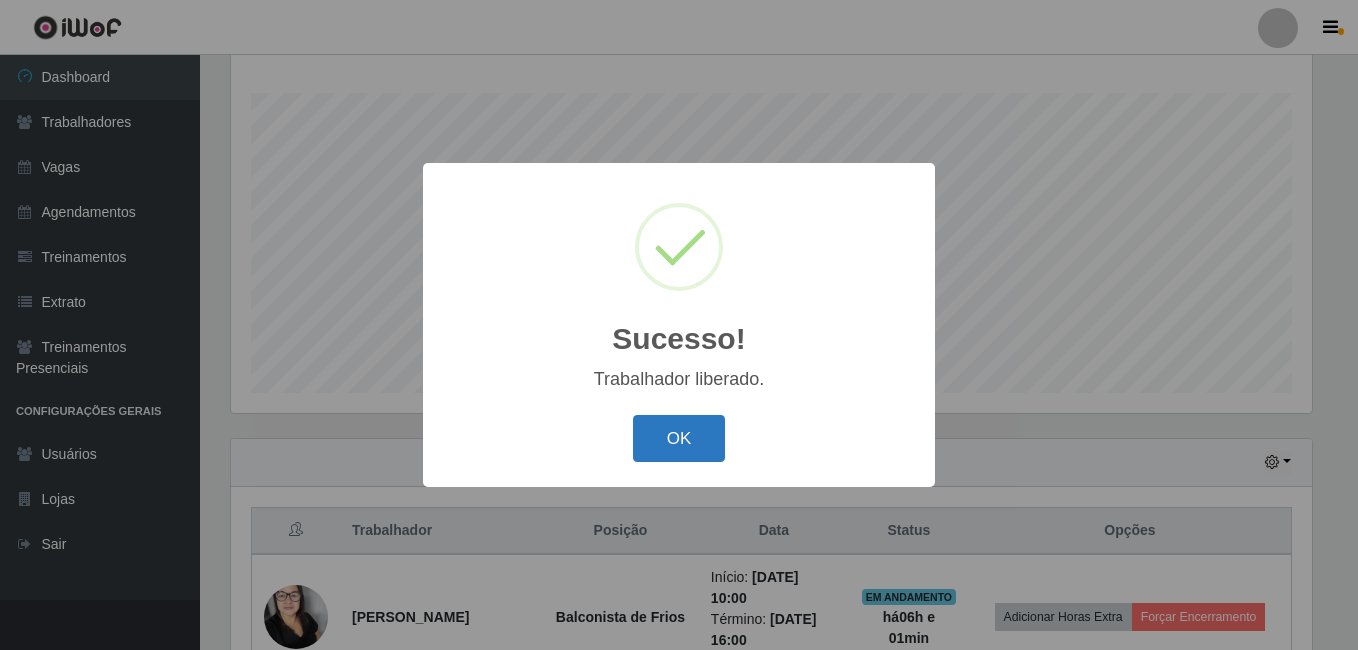 click on "OK" at bounding box center (679, 438) 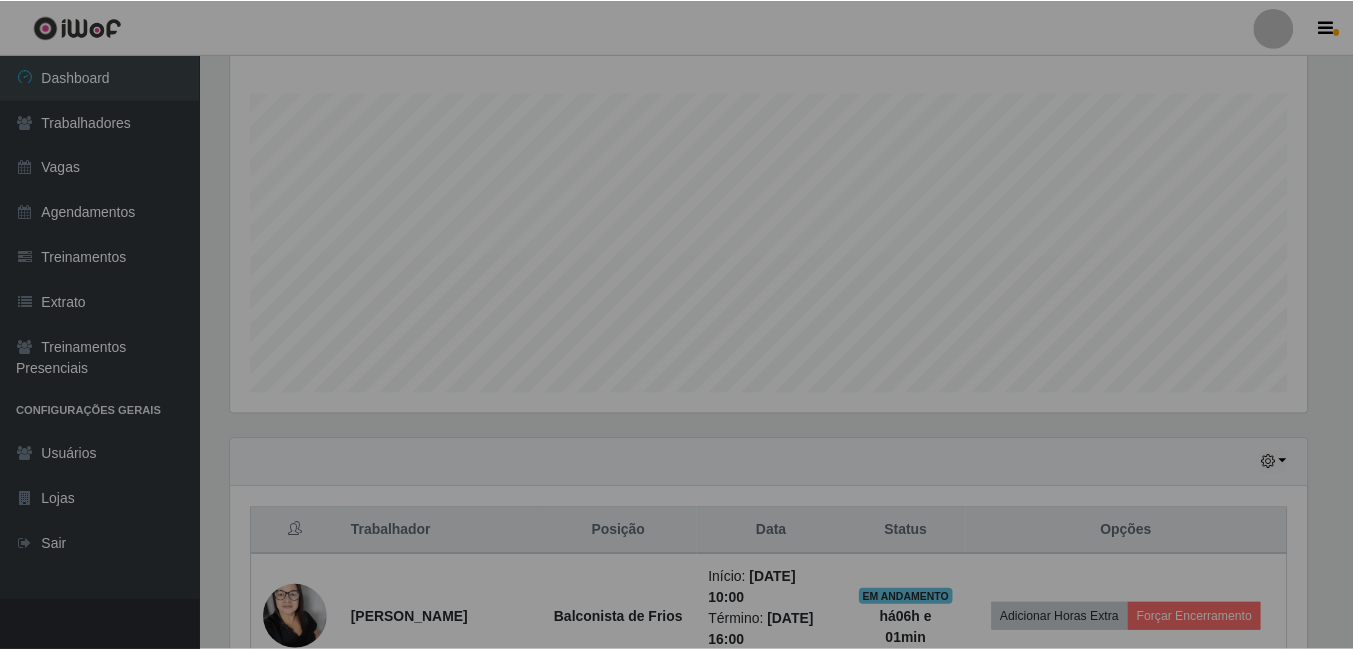 scroll, scrollTop: 999585, scrollLeft: 998909, axis: both 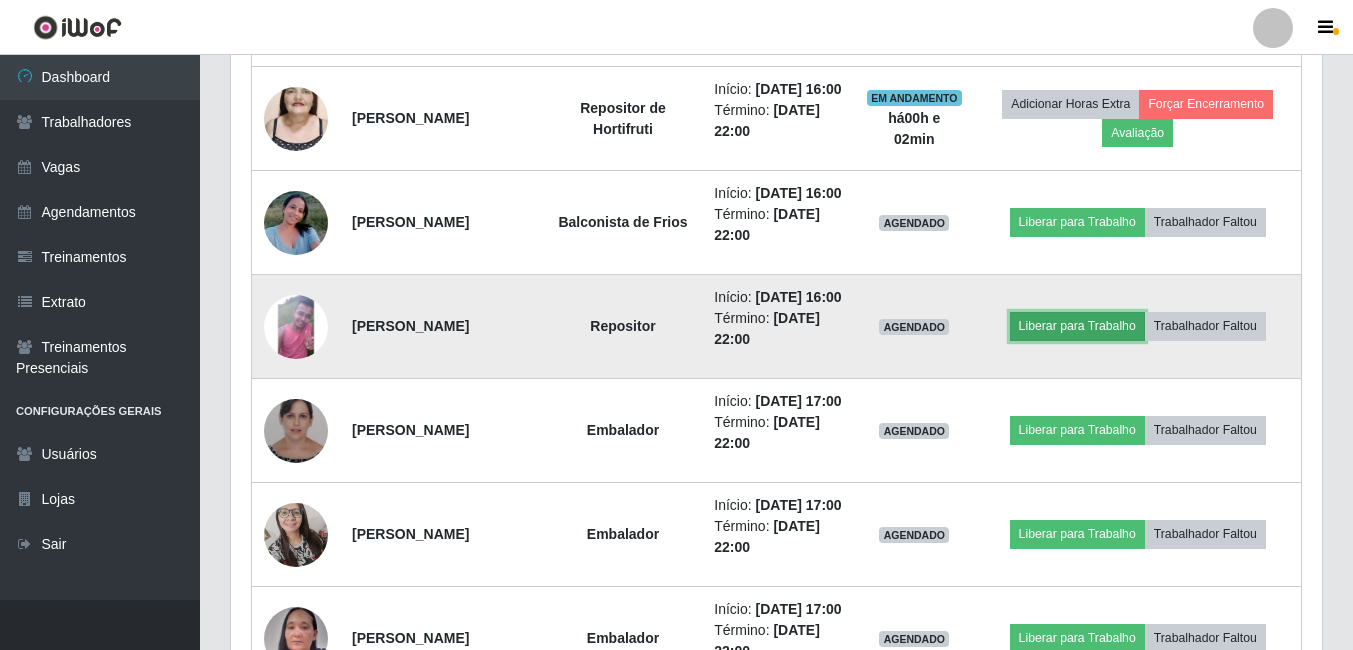 click on "Liberar para Trabalho" at bounding box center (1077, 326) 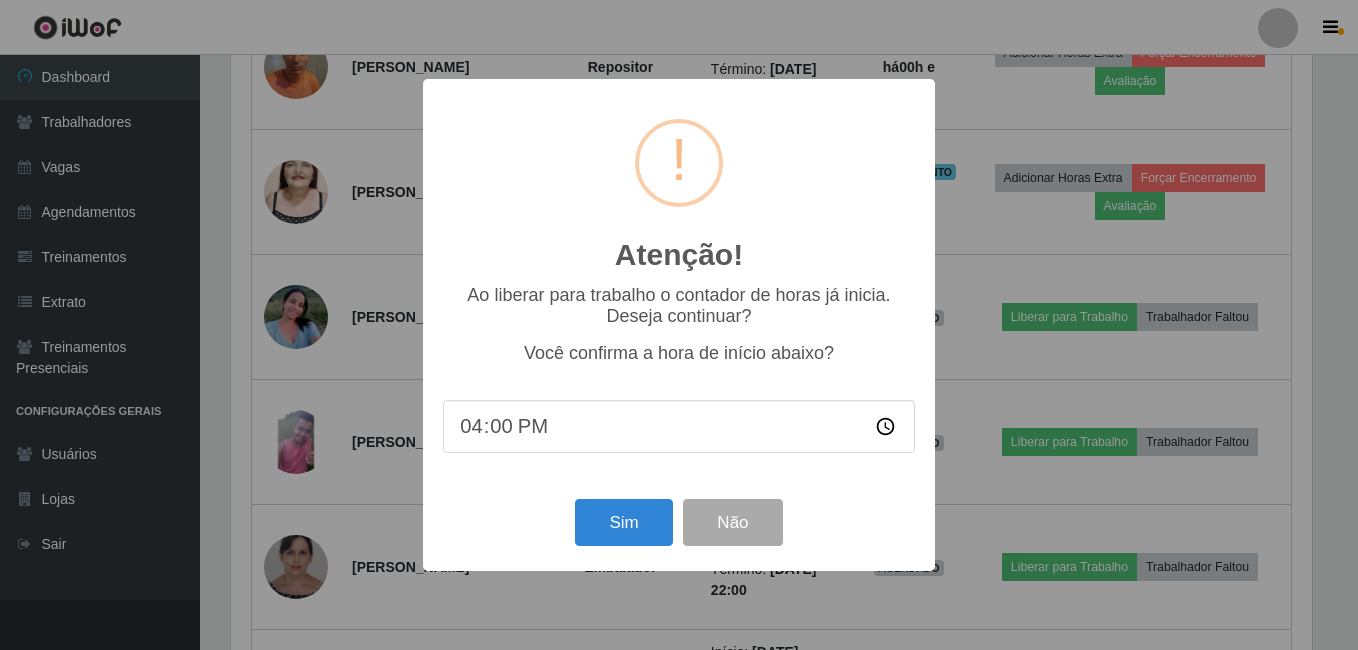 scroll, scrollTop: 999585, scrollLeft: 998919, axis: both 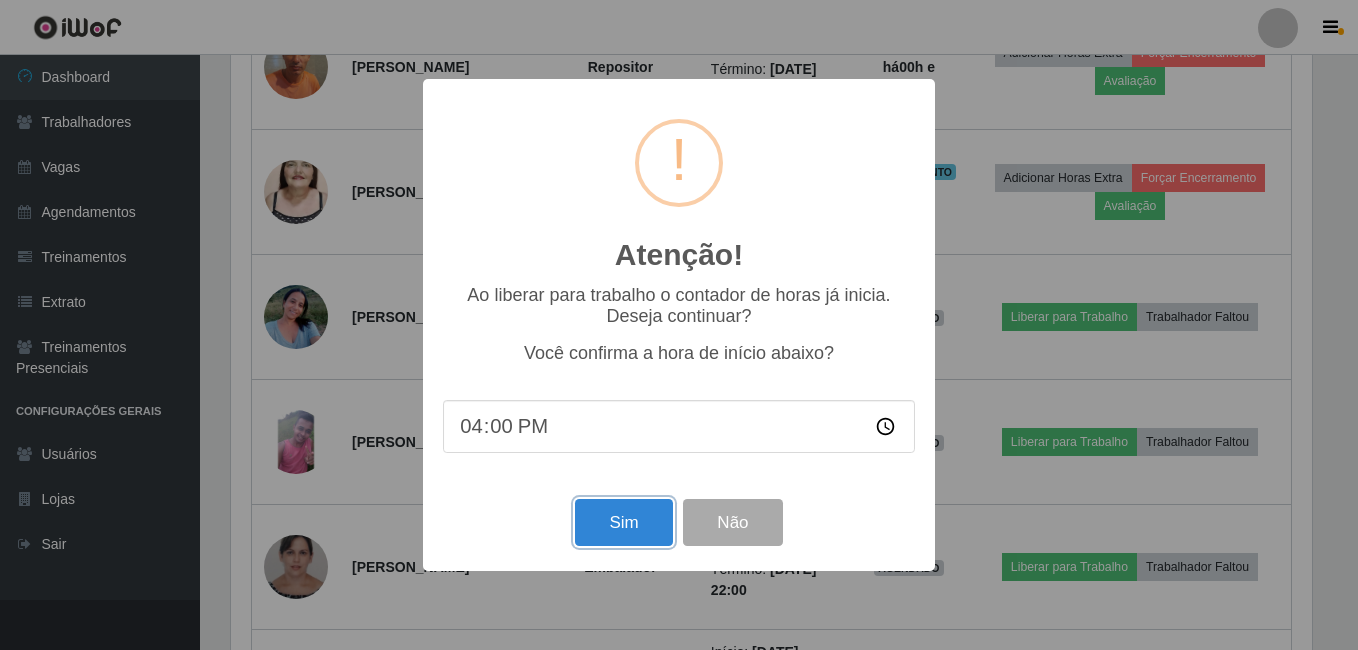 drag, startPoint x: 614, startPoint y: 532, endPoint x: 621, endPoint y: 472, distance: 60.40695 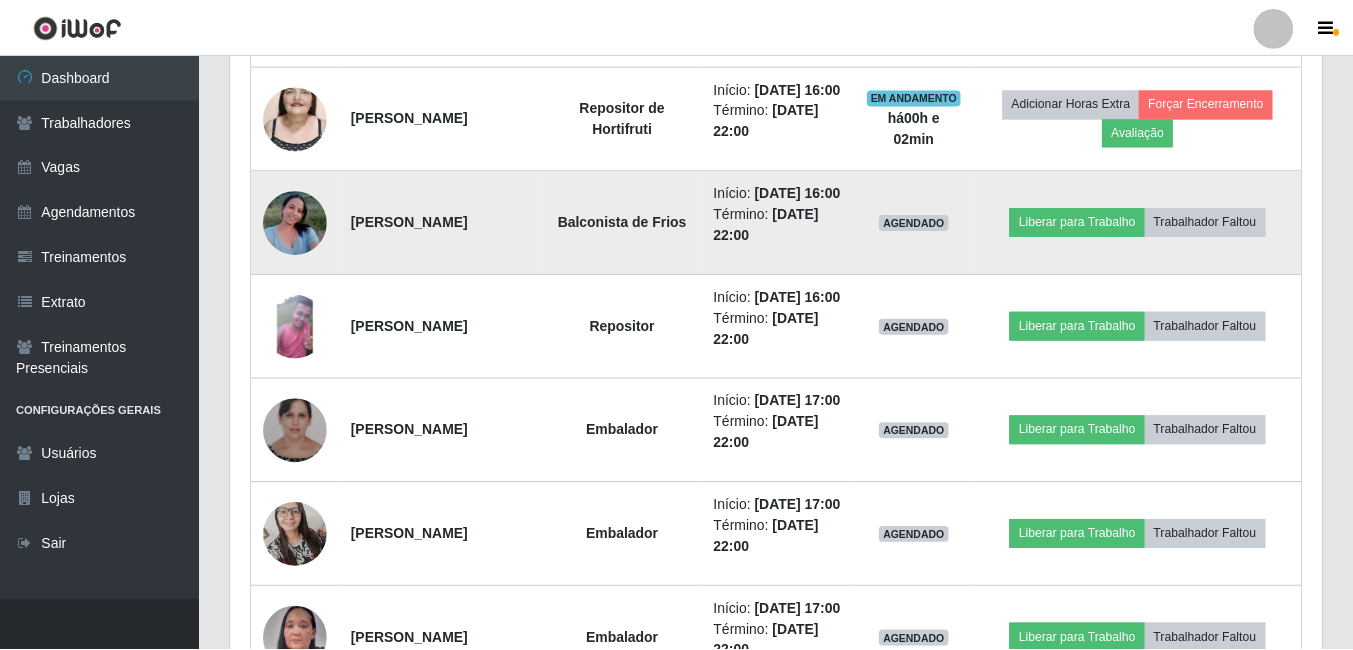 scroll, scrollTop: 999585, scrollLeft: 998909, axis: both 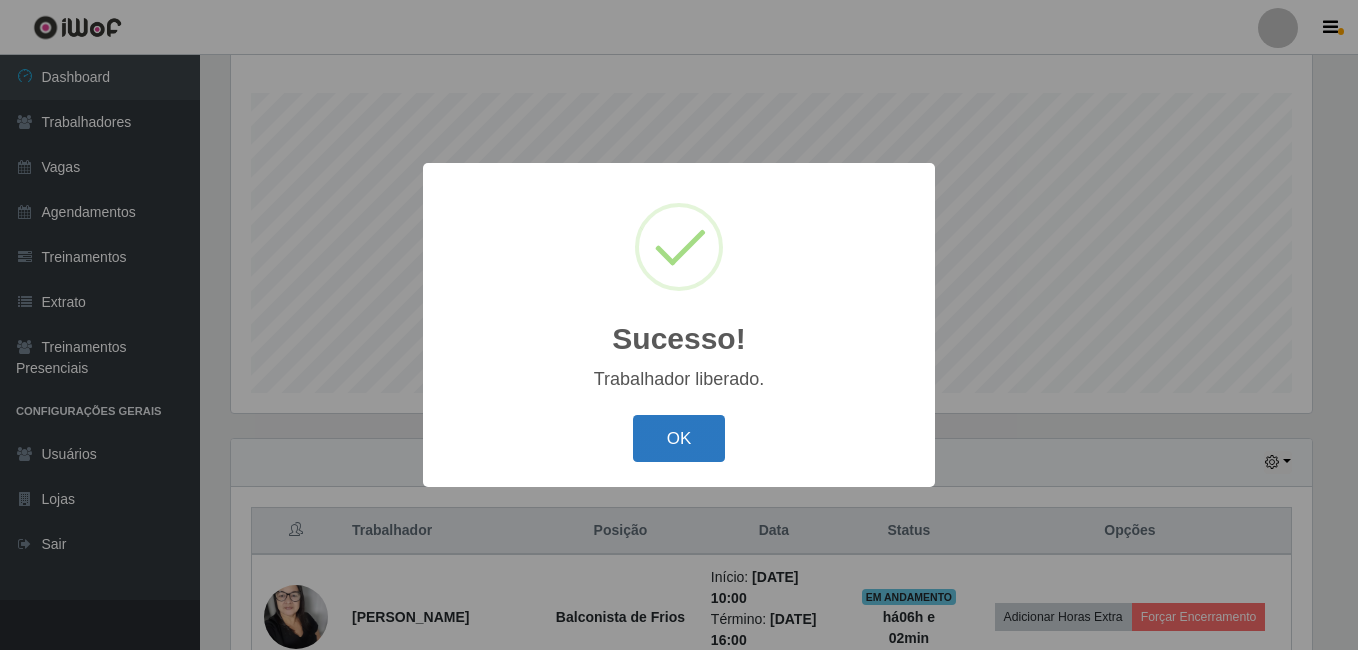 click on "OK" at bounding box center [679, 438] 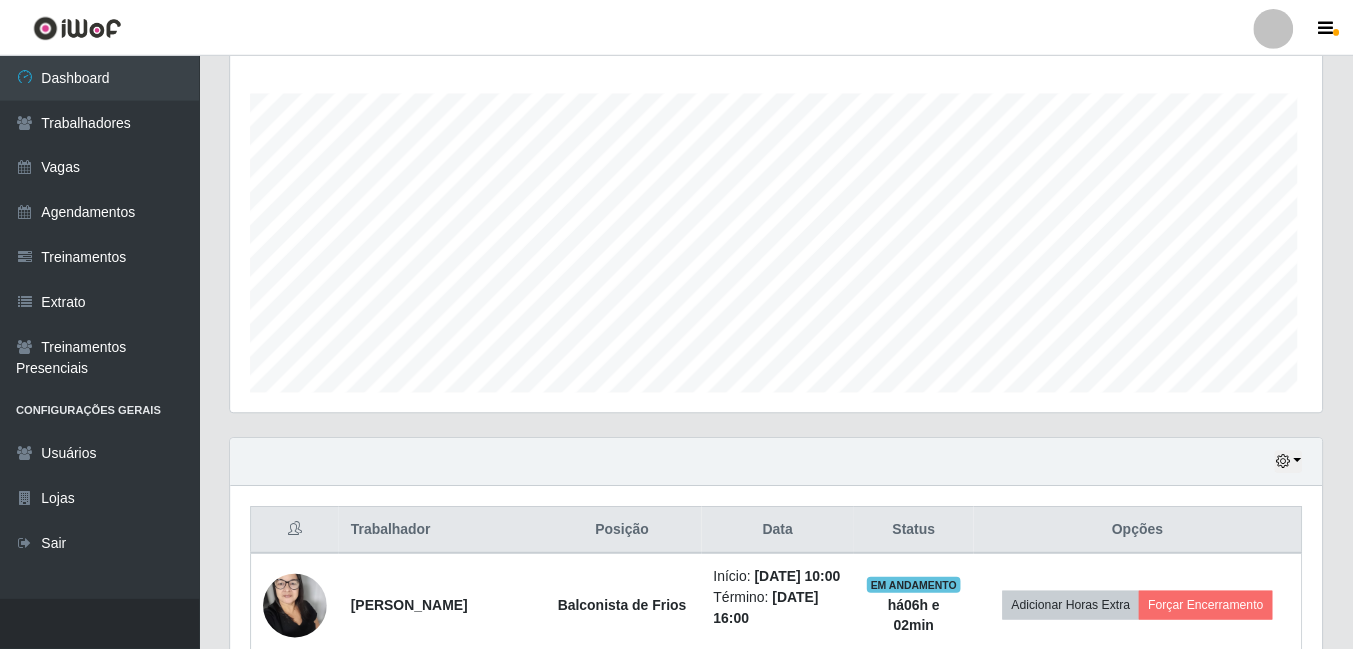 scroll, scrollTop: 999585, scrollLeft: 998909, axis: both 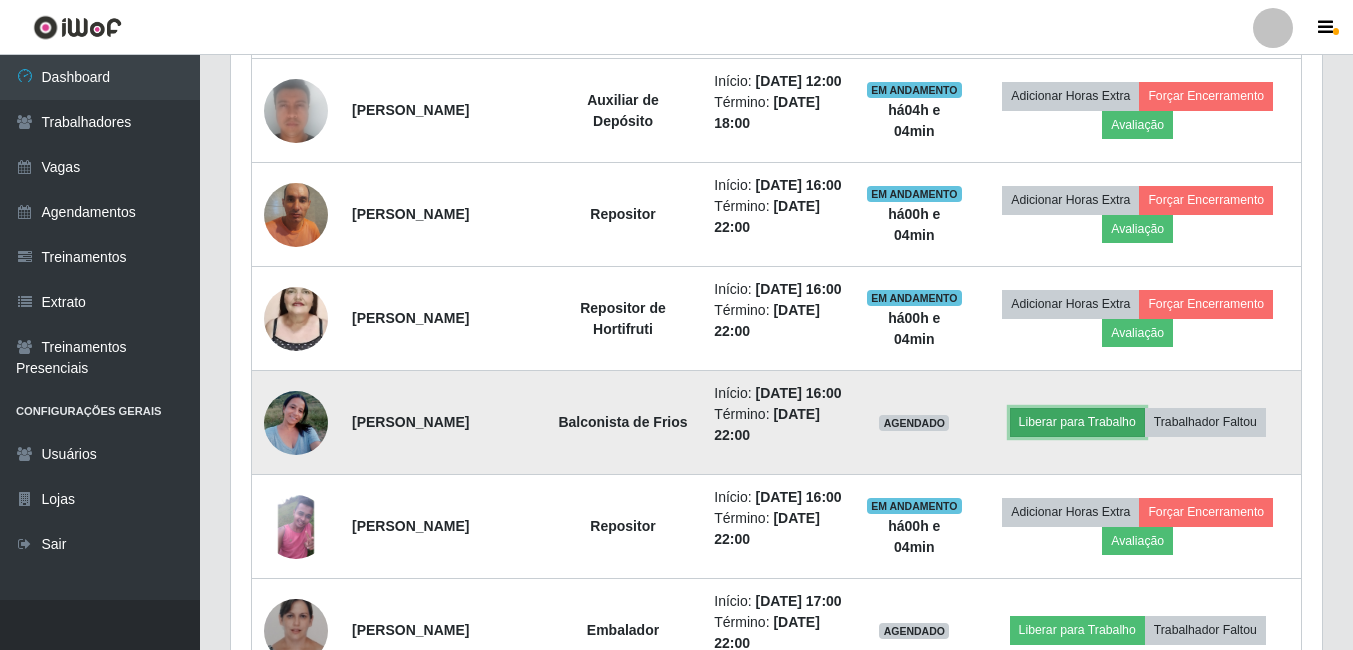 click on "Liberar para Trabalho" at bounding box center [1077, 422] 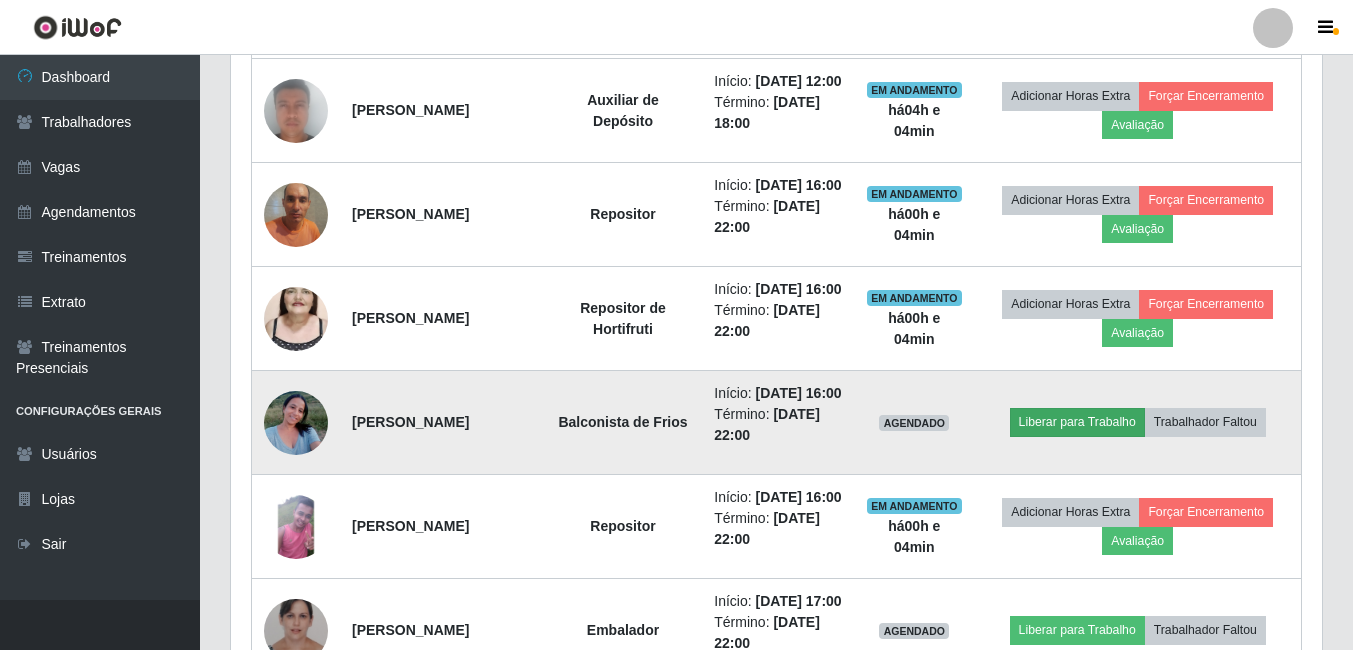 scroll, scrollTop: 999585, scrollLeft: 998919, axis: both 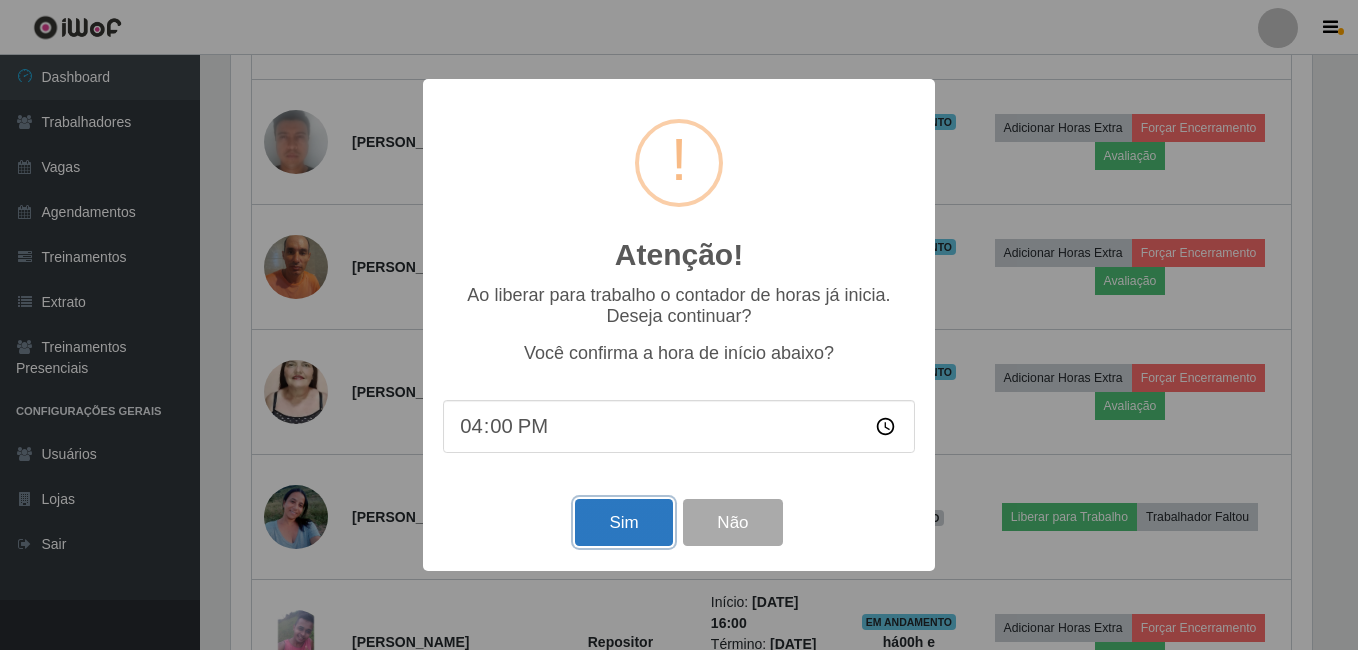 click on "Sim" at bounding box center (623, 522) 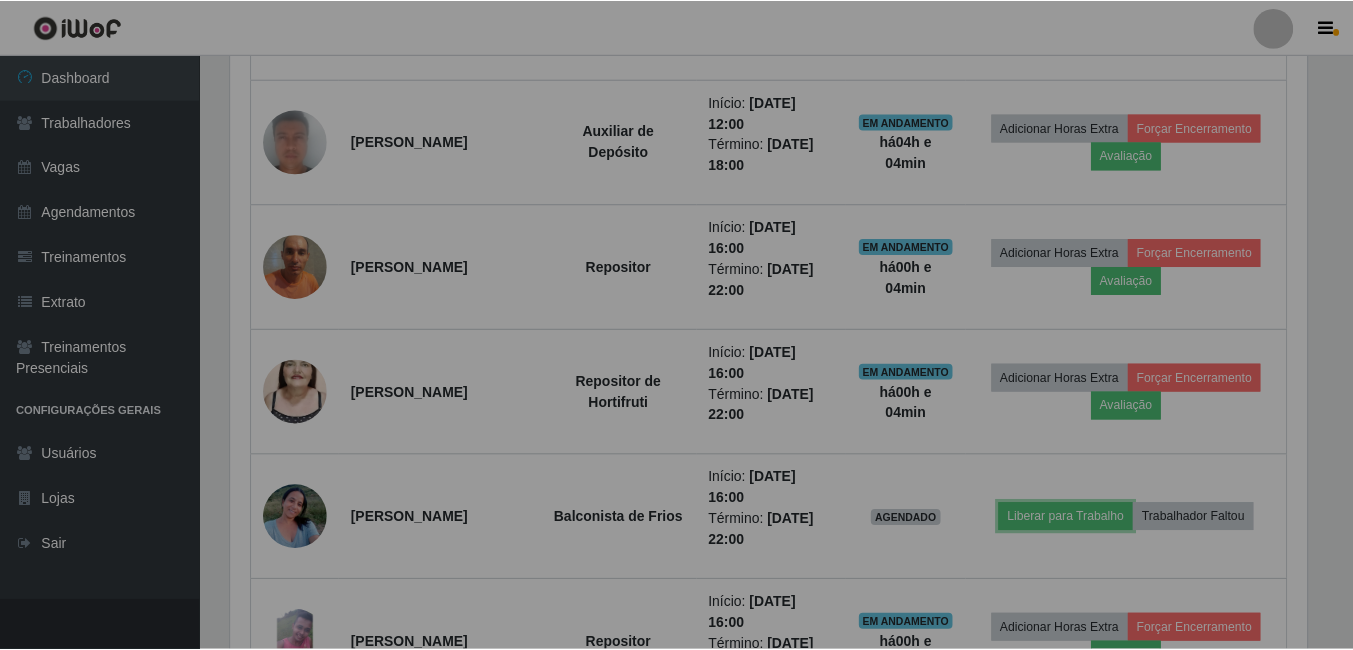 scroll, scrollTop: 999585, scrollLeft: 998909, axis: both 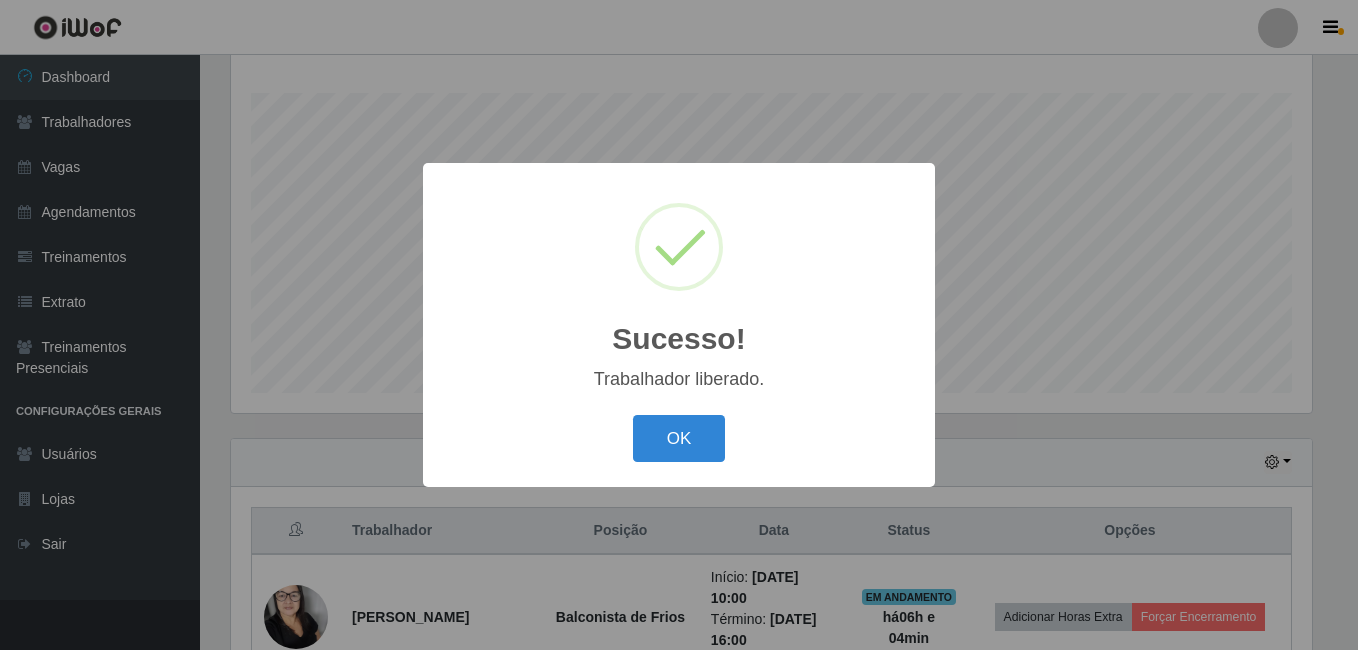 drag, startPoint x: 672, startPoint y: 432, endPoint x: 828, endPoint y: 333, distance: 184.76201 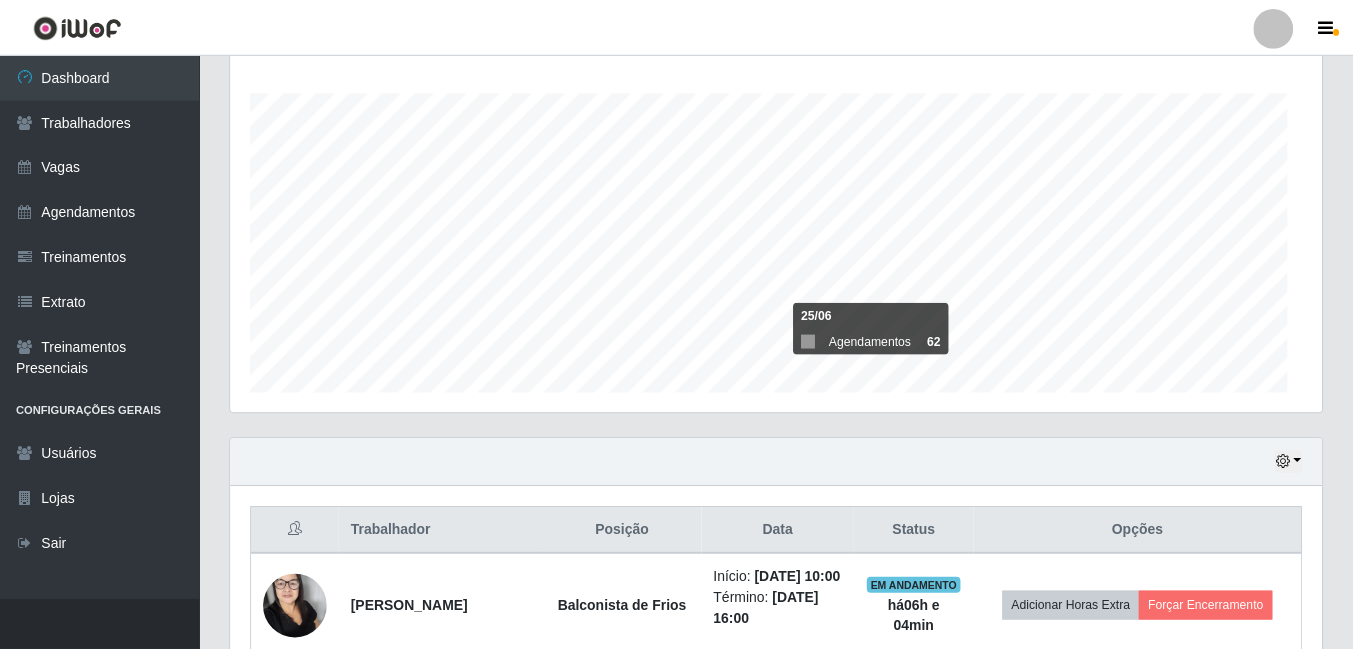 scroll, scrollTop: 999585, scrollLeft: 998909, axis: both 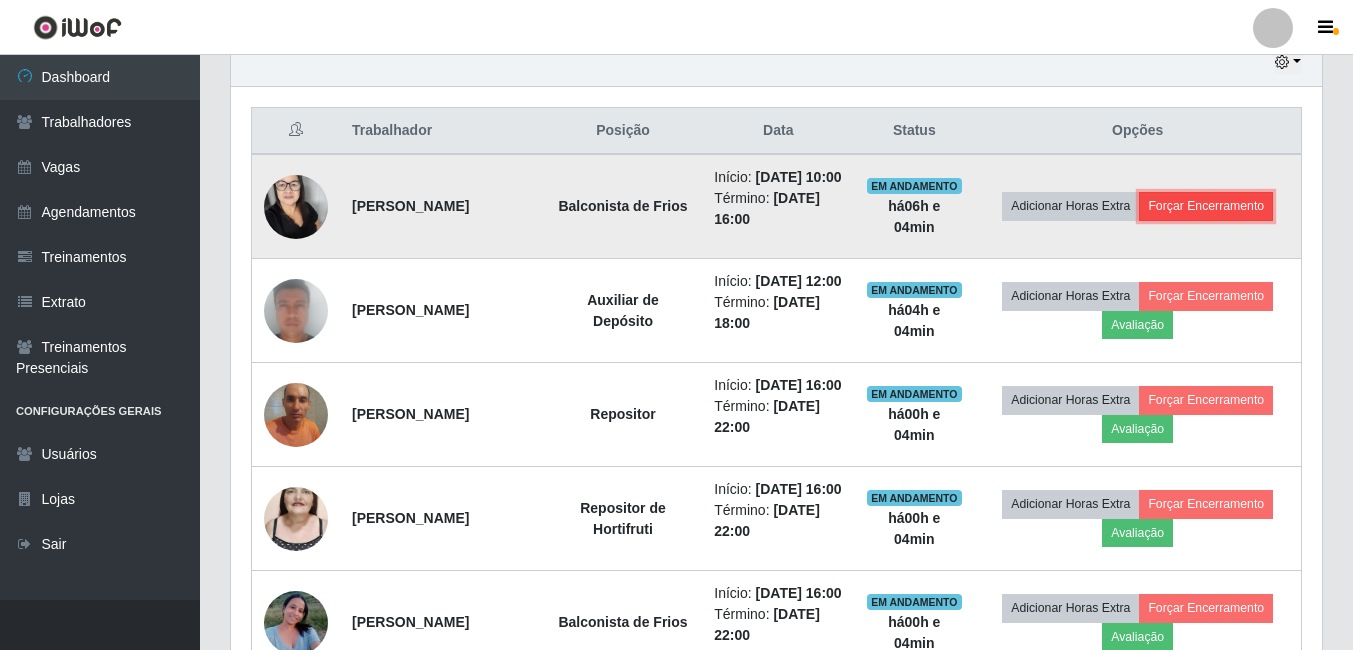 click on "Forçar Encerramento" at bounding box center (1206, 206) 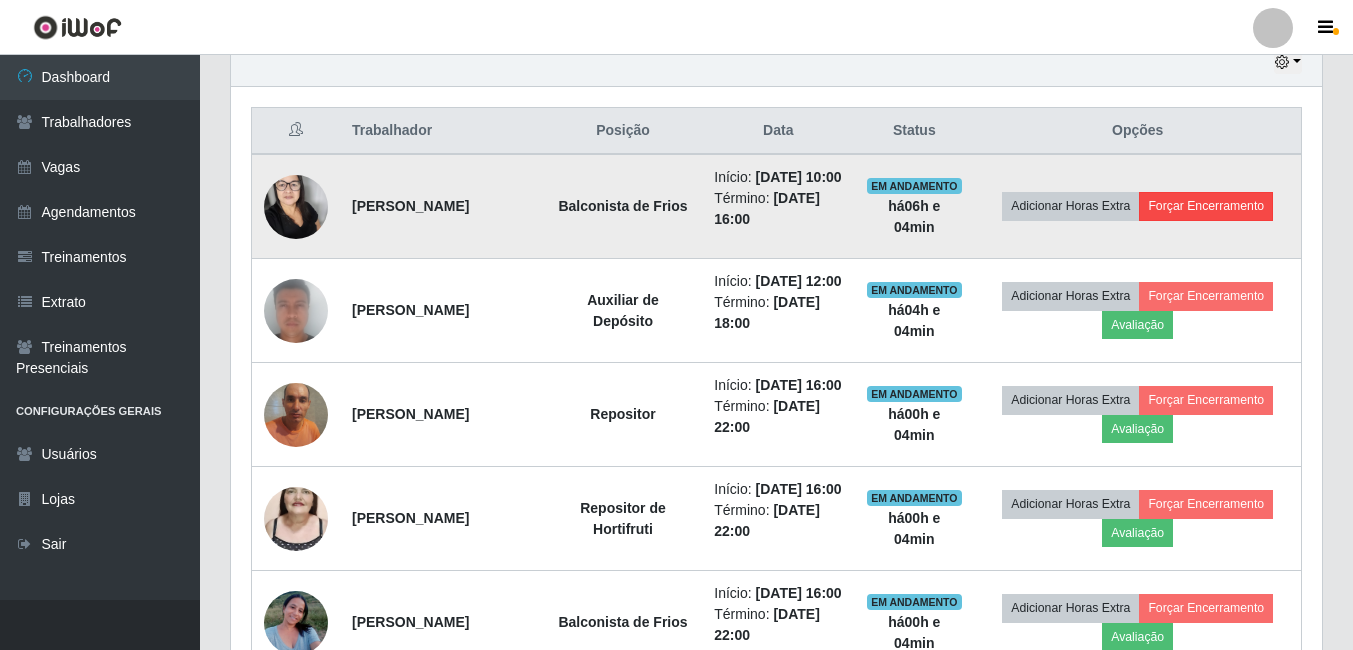scroll, scrollTop: 999585, scrollLeft: 998919, axis: both 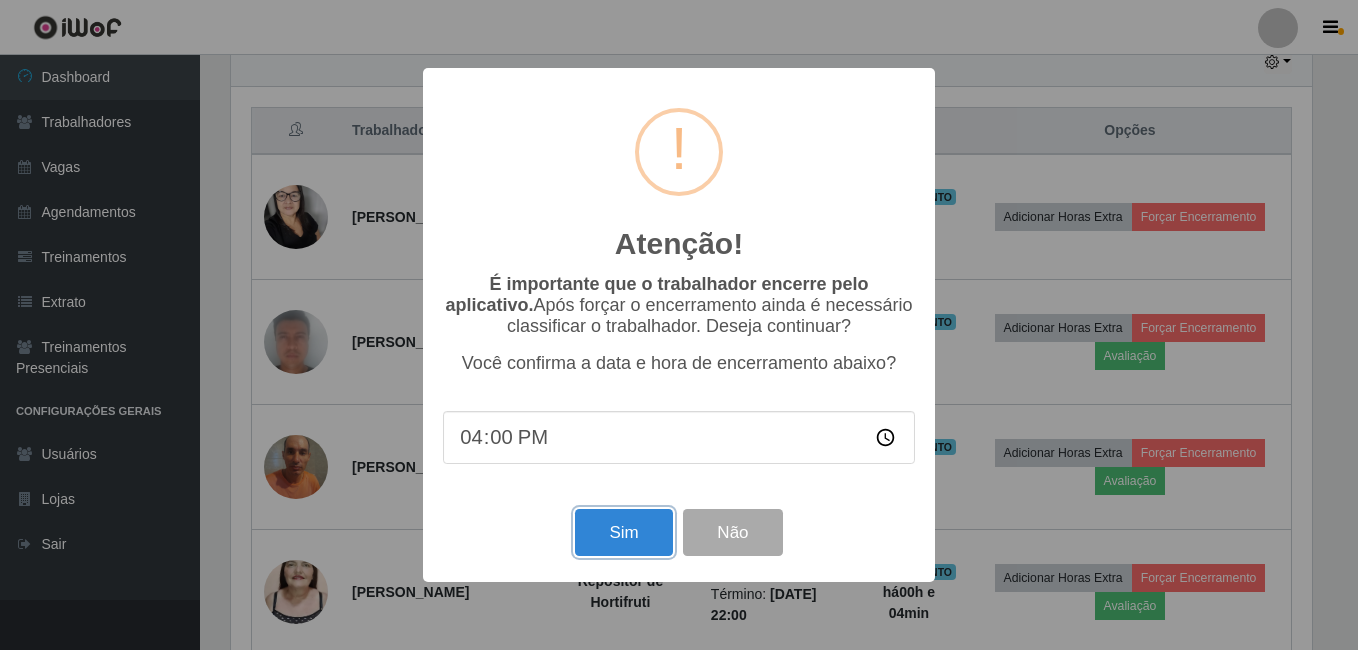 click on "Sim" at bounding box center [623, 532] 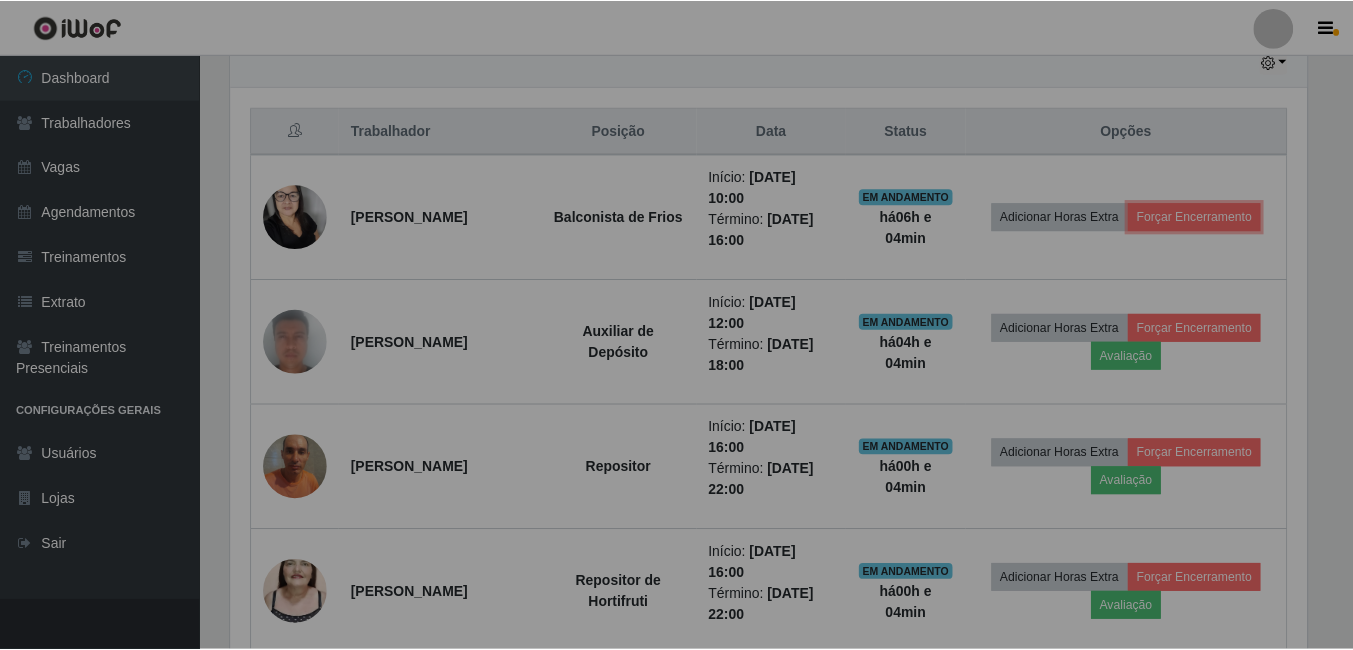 scroll, scrollTop: 999585, scrollLeft: 998909, axis: both 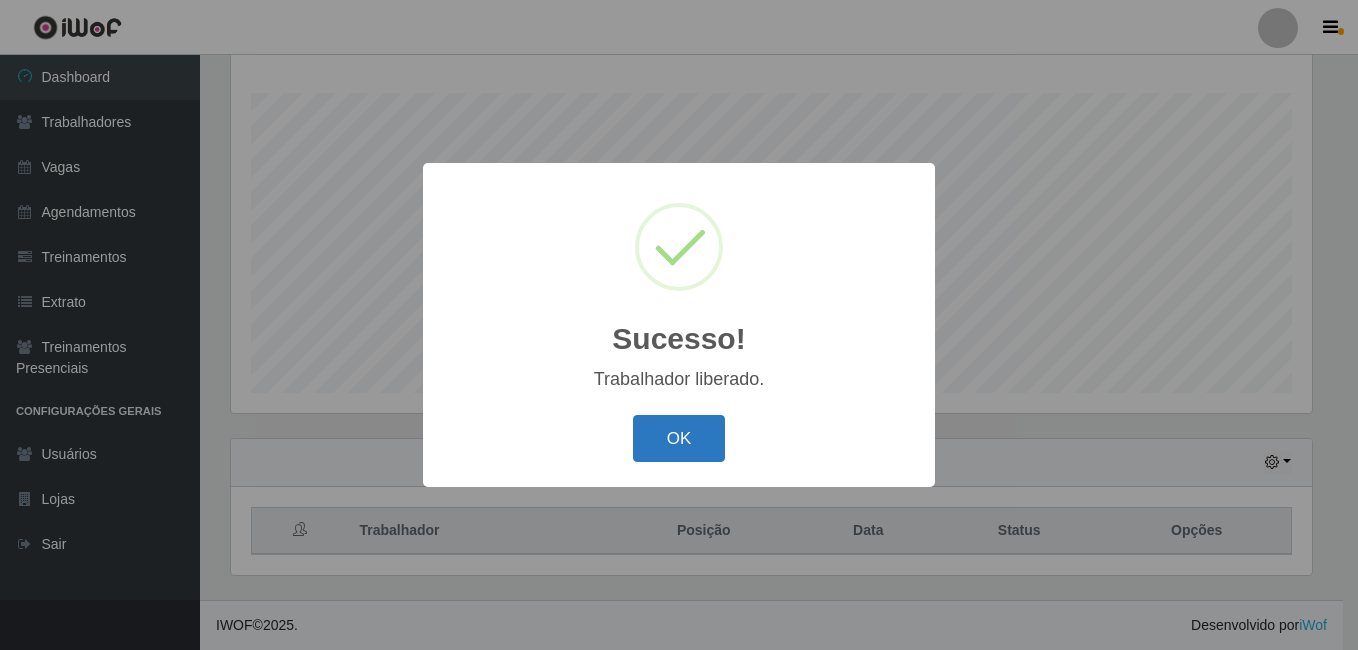 click on "OK" at bounding box center (679, 438) 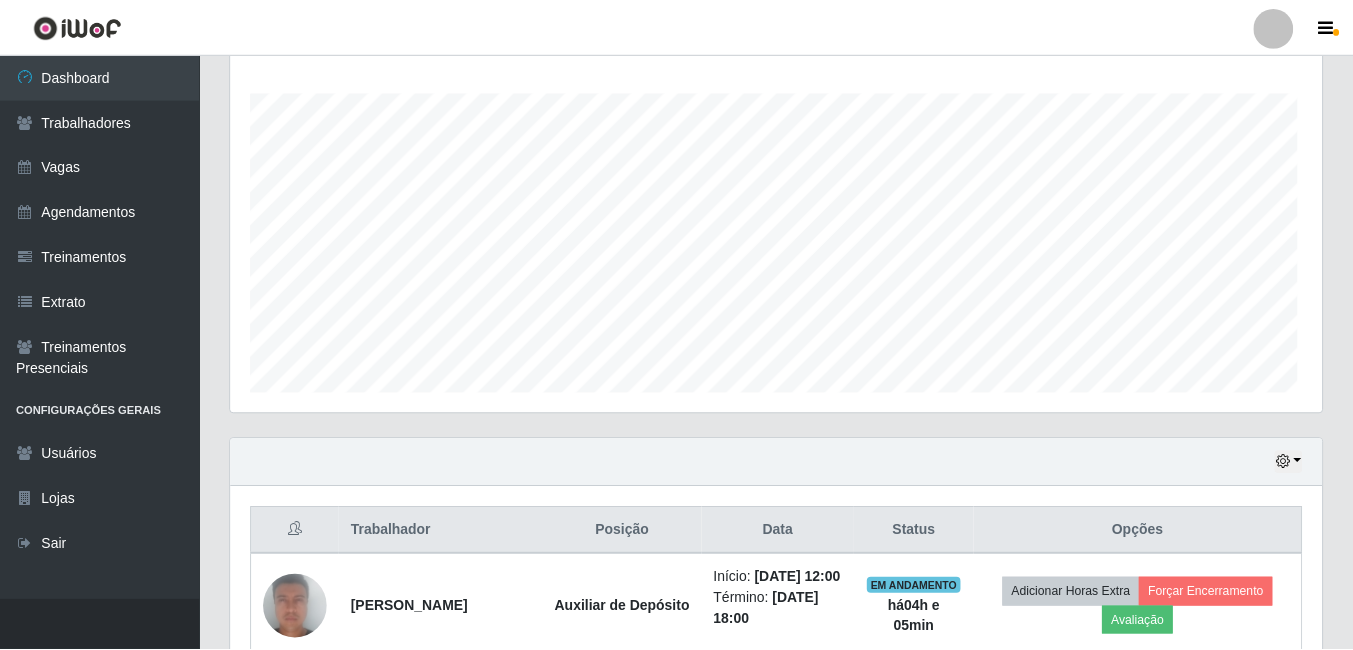 scroll, scrollTop: 999585, scrollLeft: 998909, axis: both 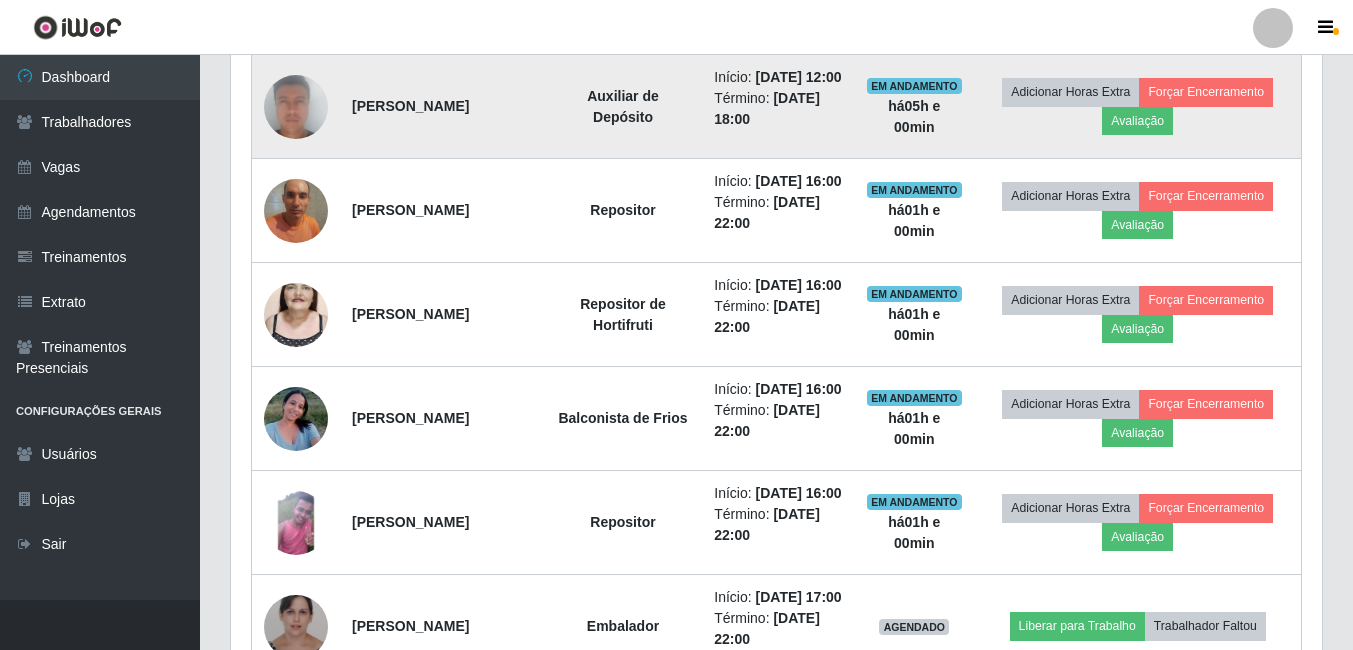 click on "[PERSON_NAME]" at bounding box center [442, 106] 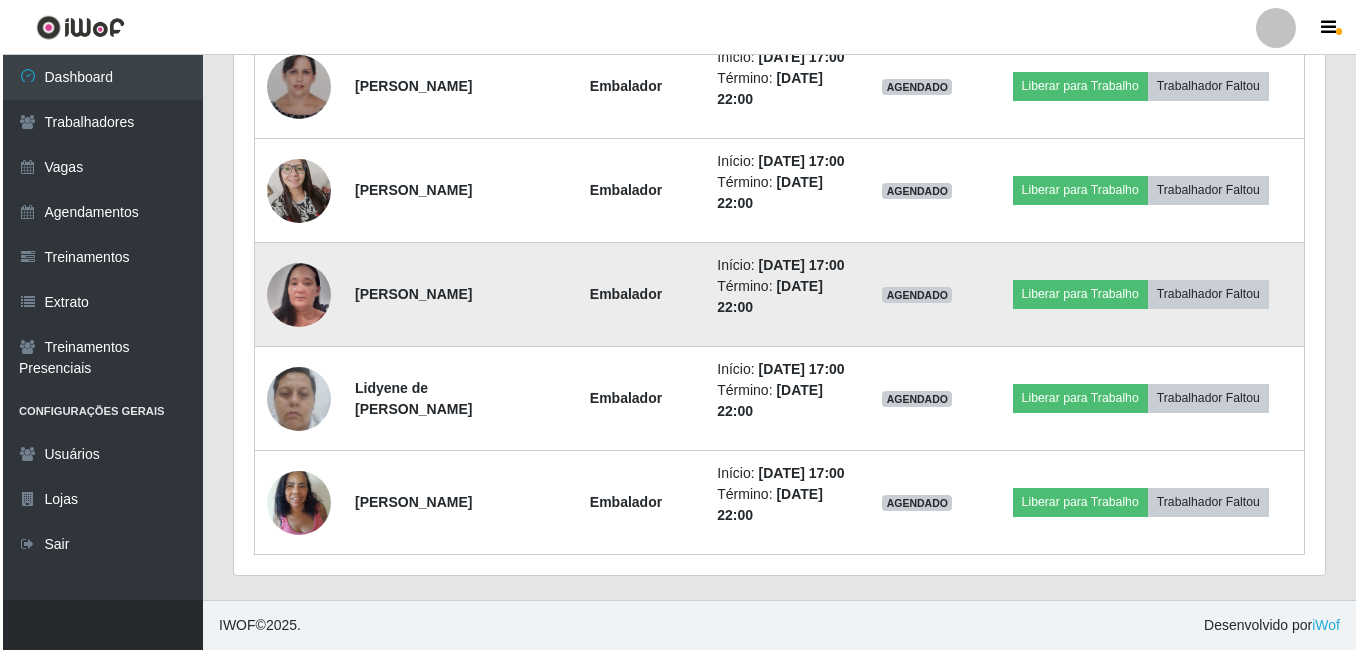 scroll, scrollTop: 1472, scrollLeft: 0, axis: vertical 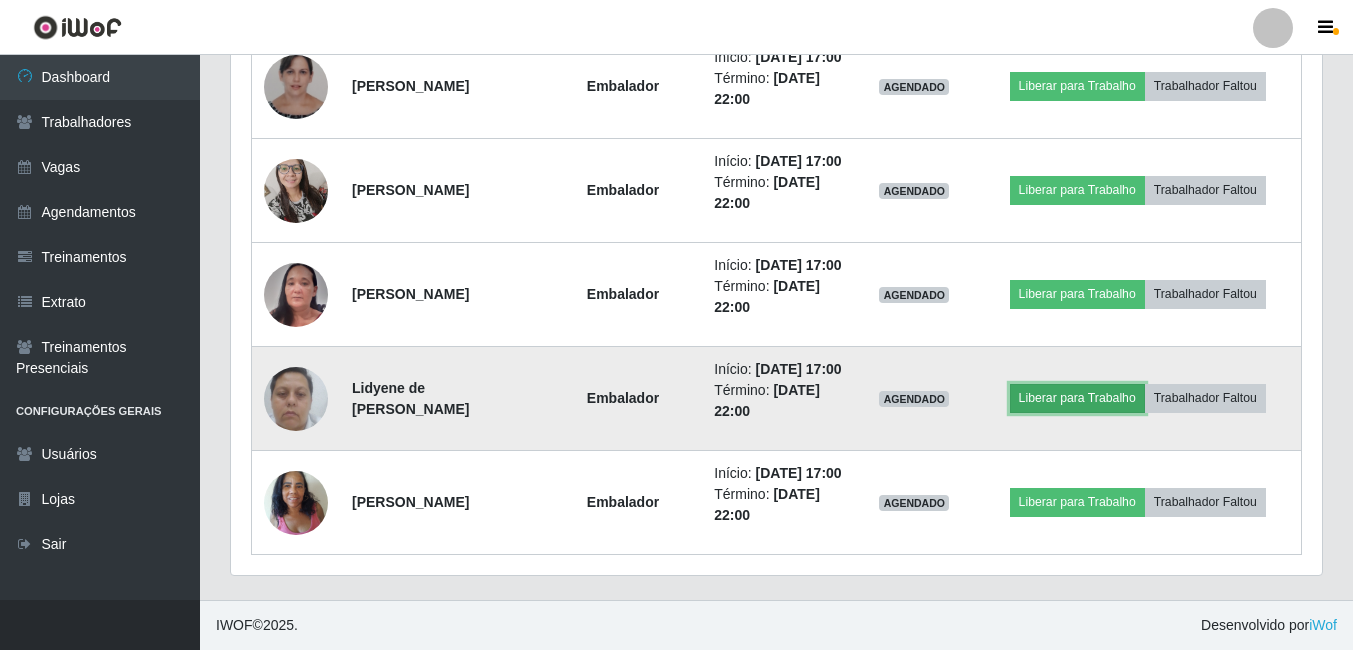 click on "Liberar para Trabalho" at bounding box center (1077, 398) 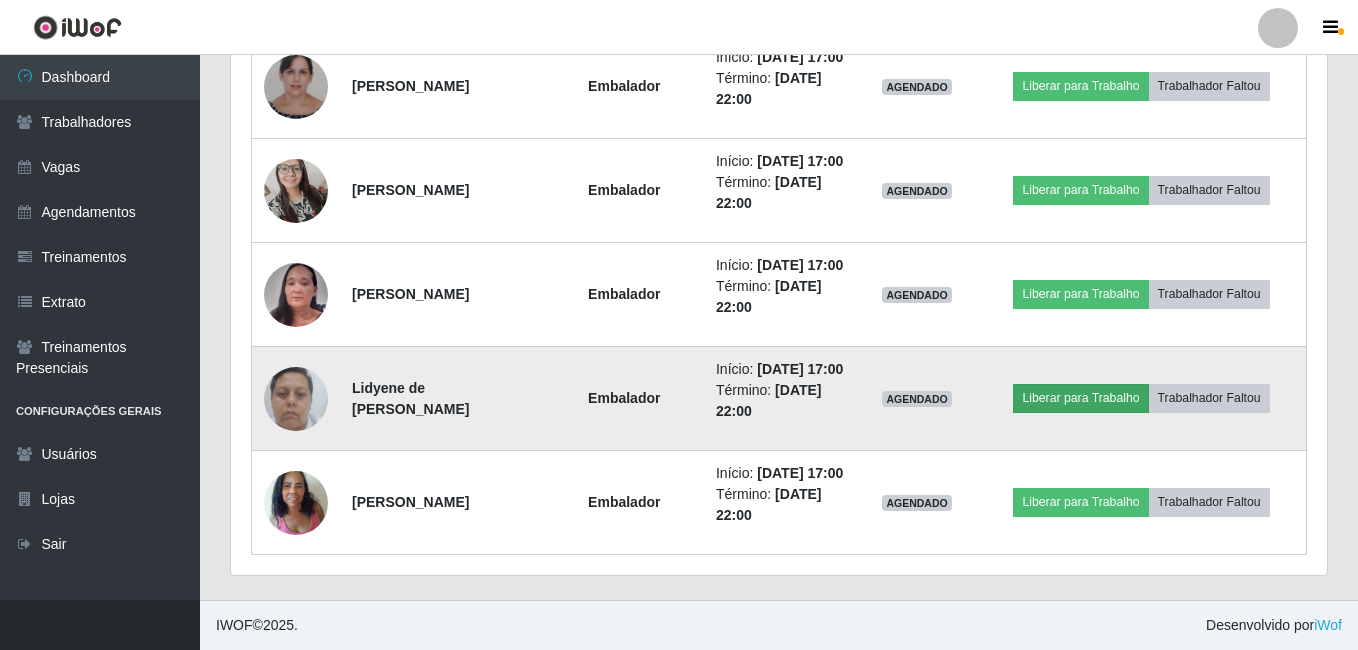 scroll, scrollTop: 999585, scrollLeft: 998919, axis: both 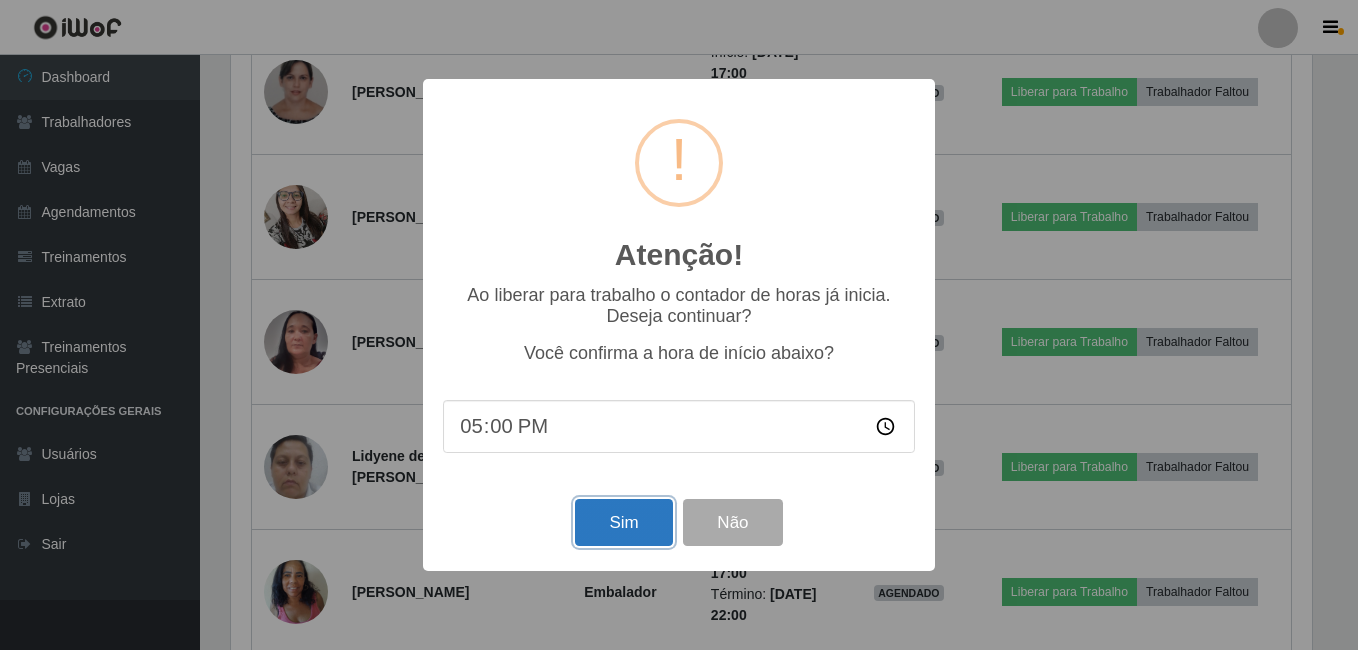 click on "Sim" at bounding box center (623, 522) 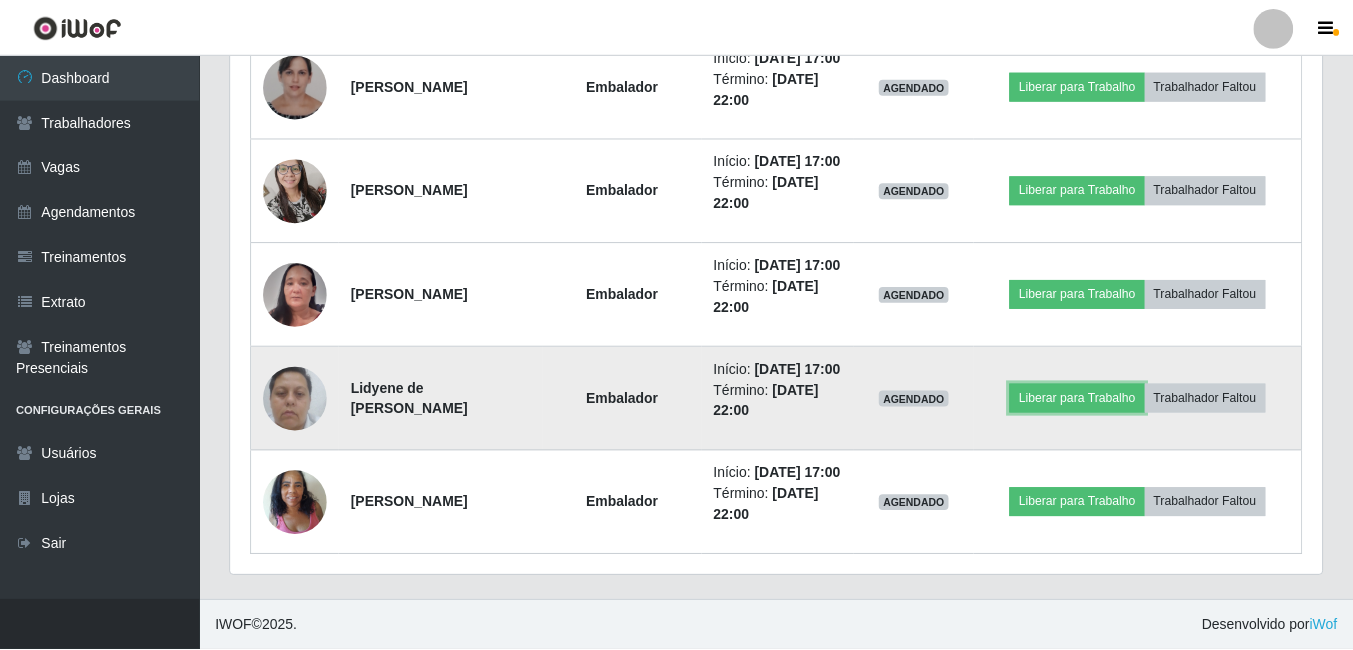 scroll, scrollTop: 999585, scrollLeft: 998909, axis: both 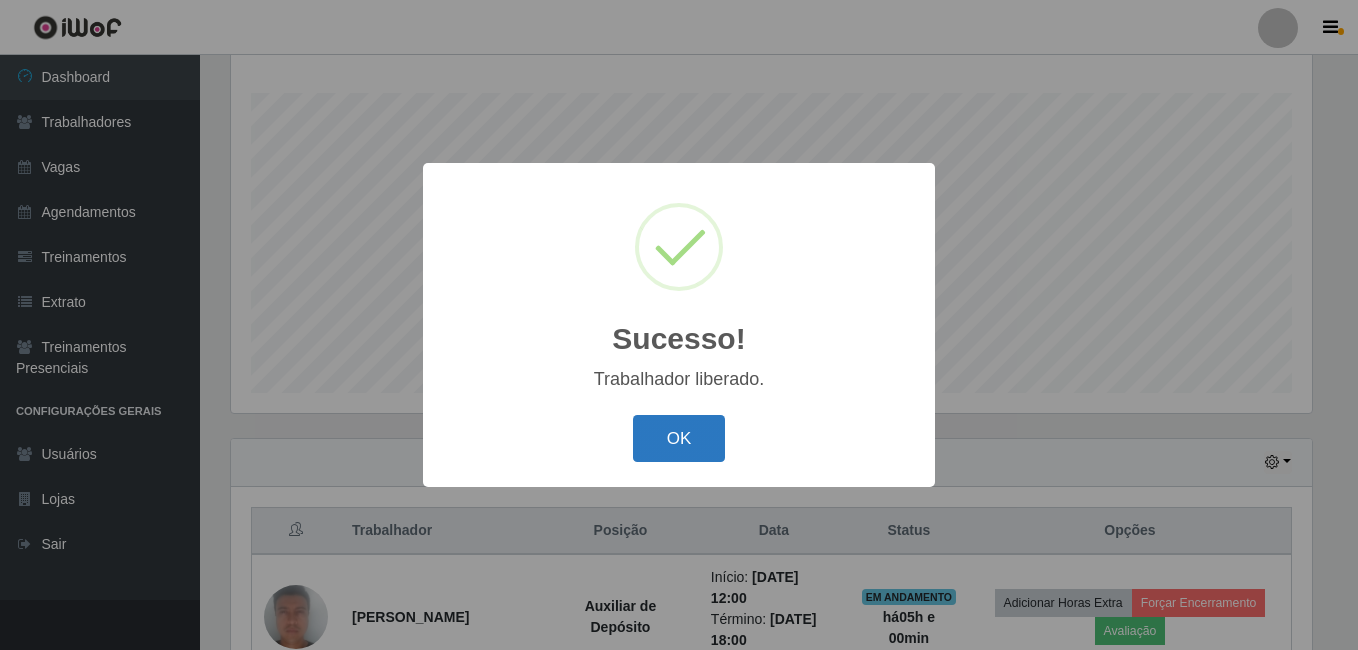 click on "OK" at bounding box center [679, 438] 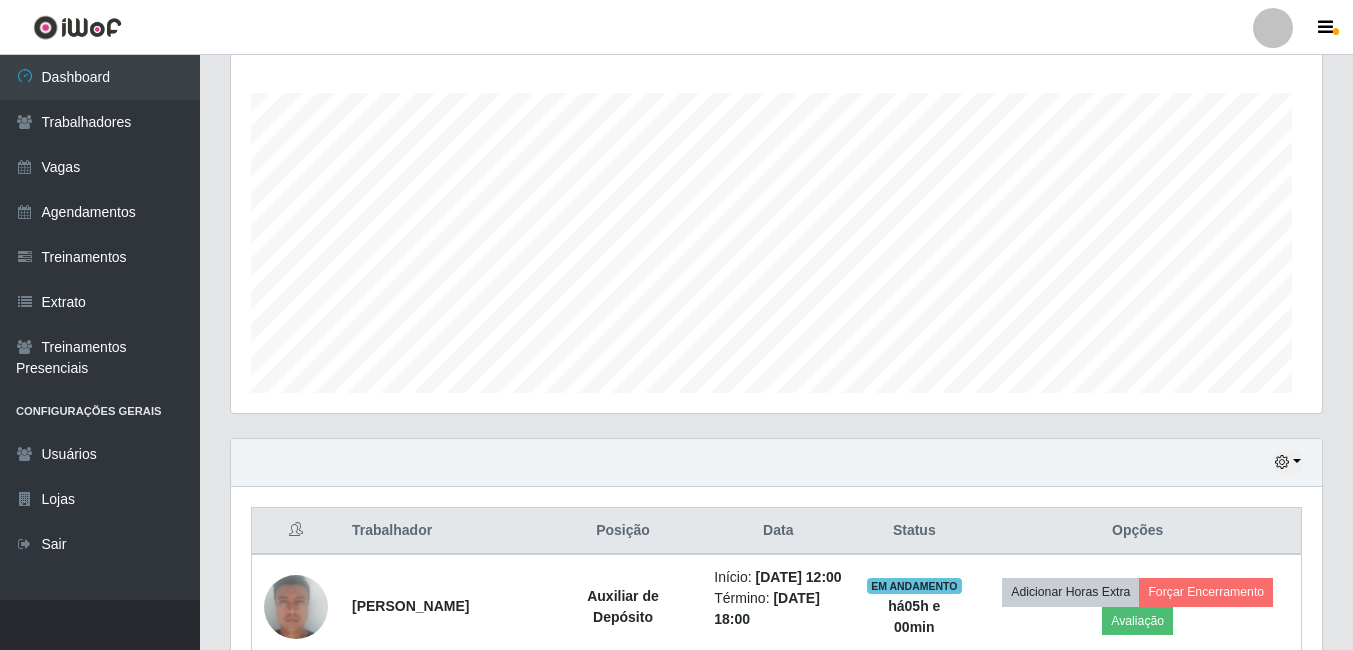 scroll, scrollTop: 999585, scrollLeft: 998909, axis: both 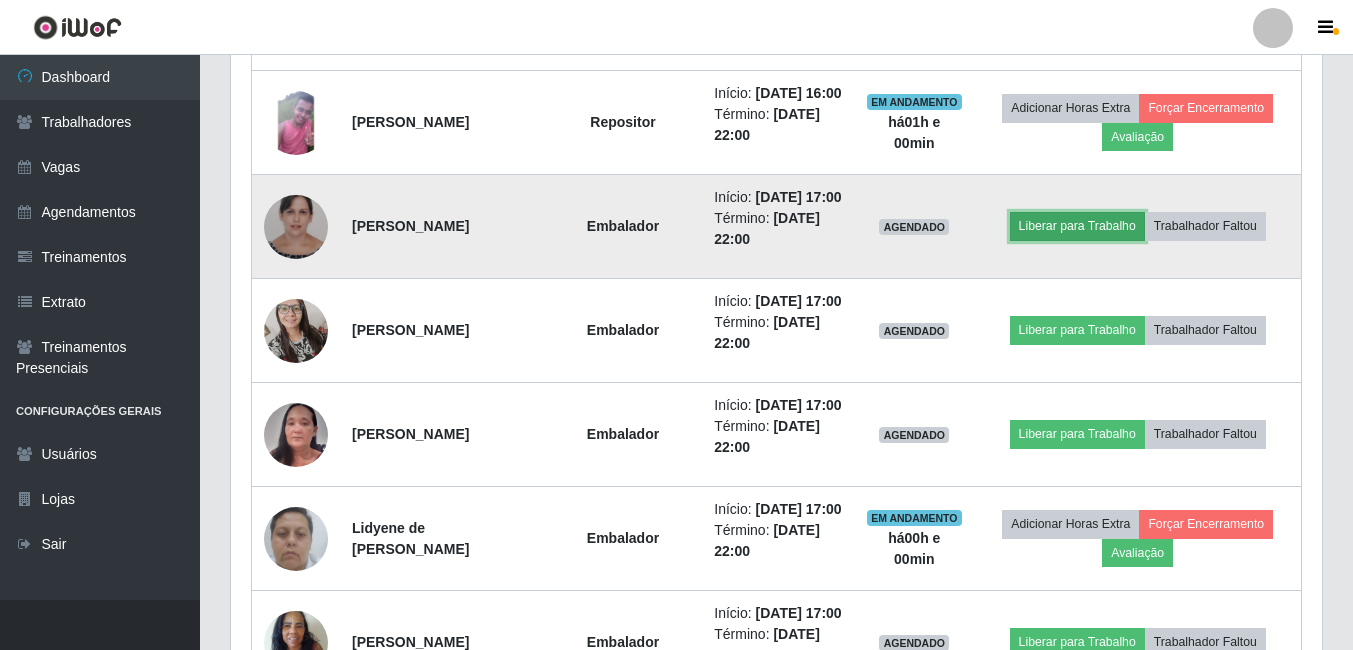 click on "Liberar para Trabalho" at bounding box center (1077, 226) 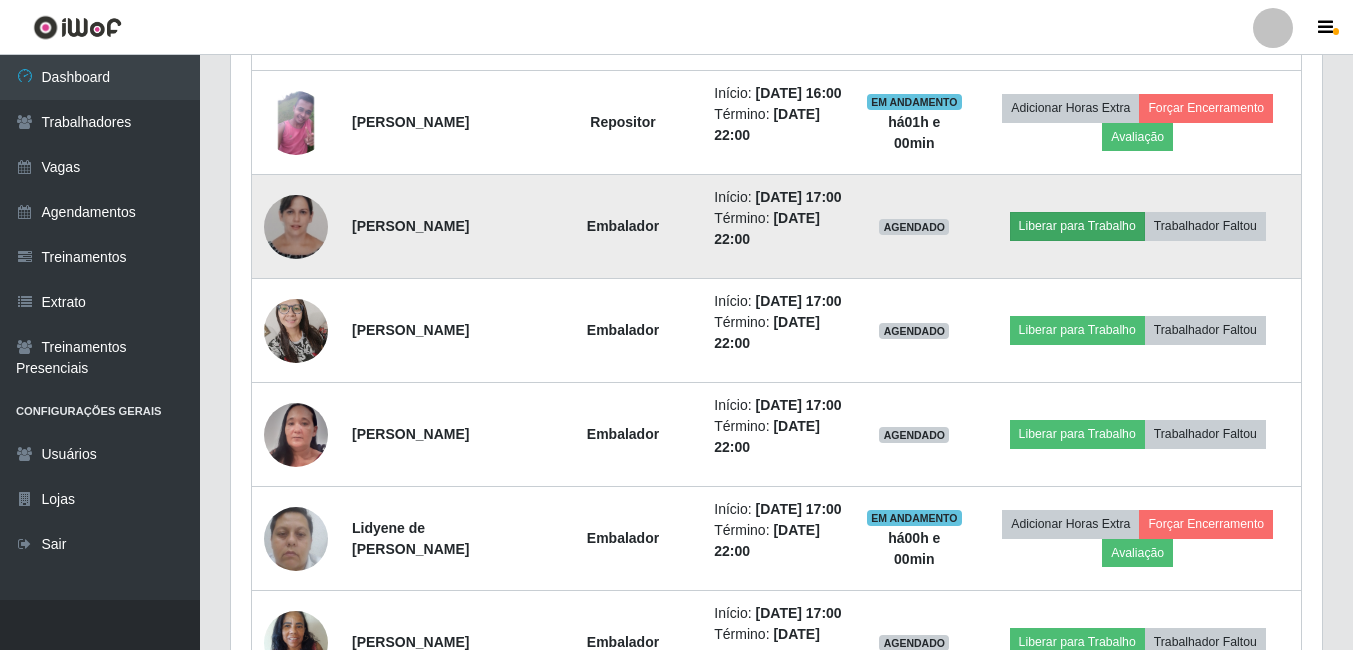 scroll, scrollTop: 999585, scrollLeft: 998919, axis: both 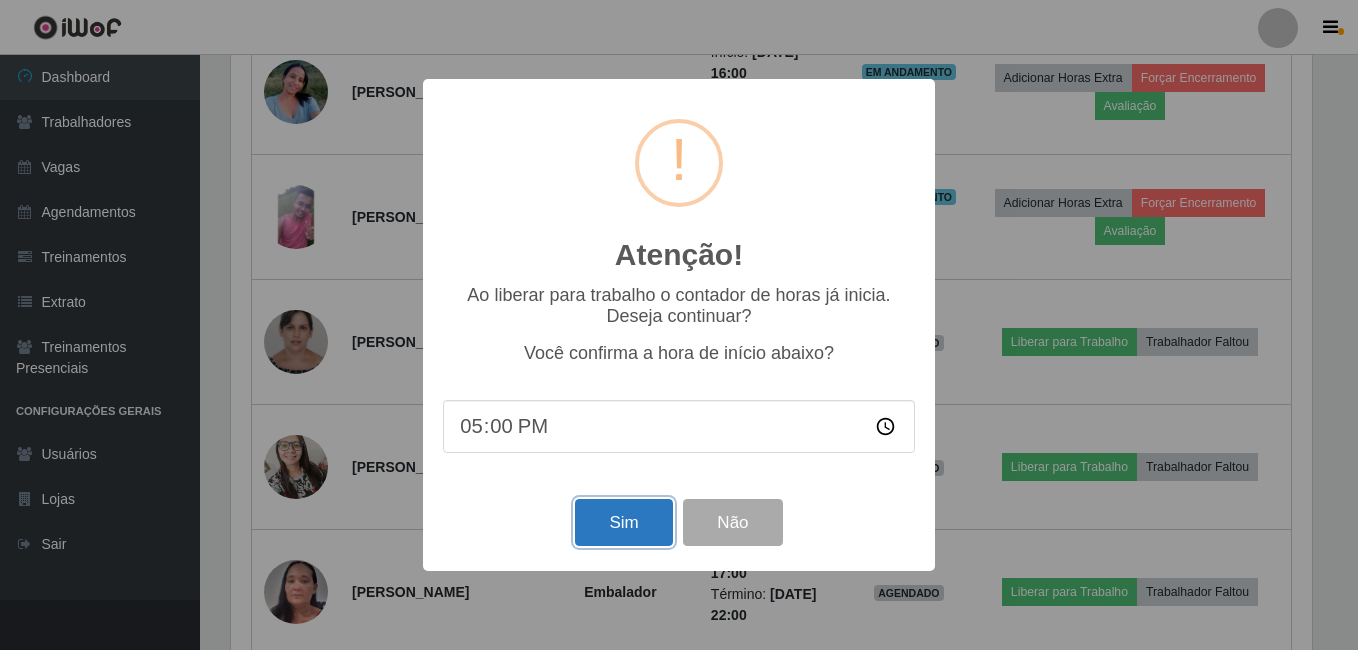 click on "Sim" at bounding box center (623, 522) 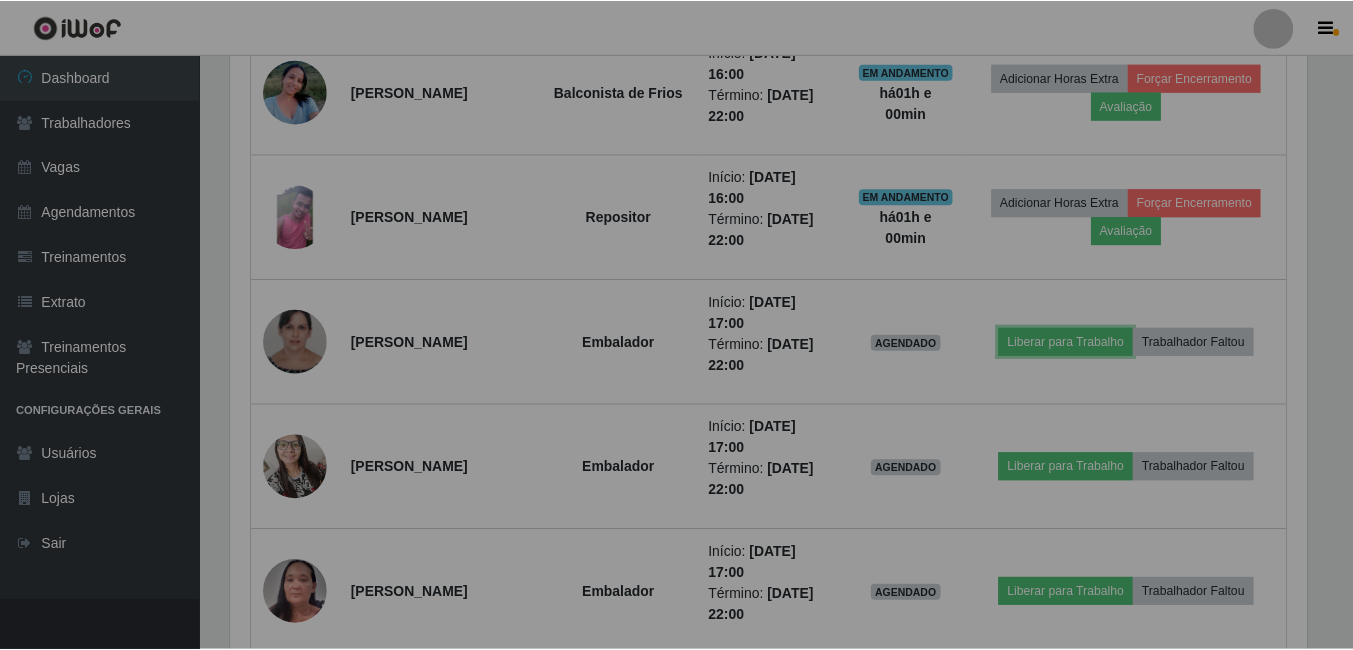 scroll, scrollTop: 999585, scrollLeft: 998909, axis: both 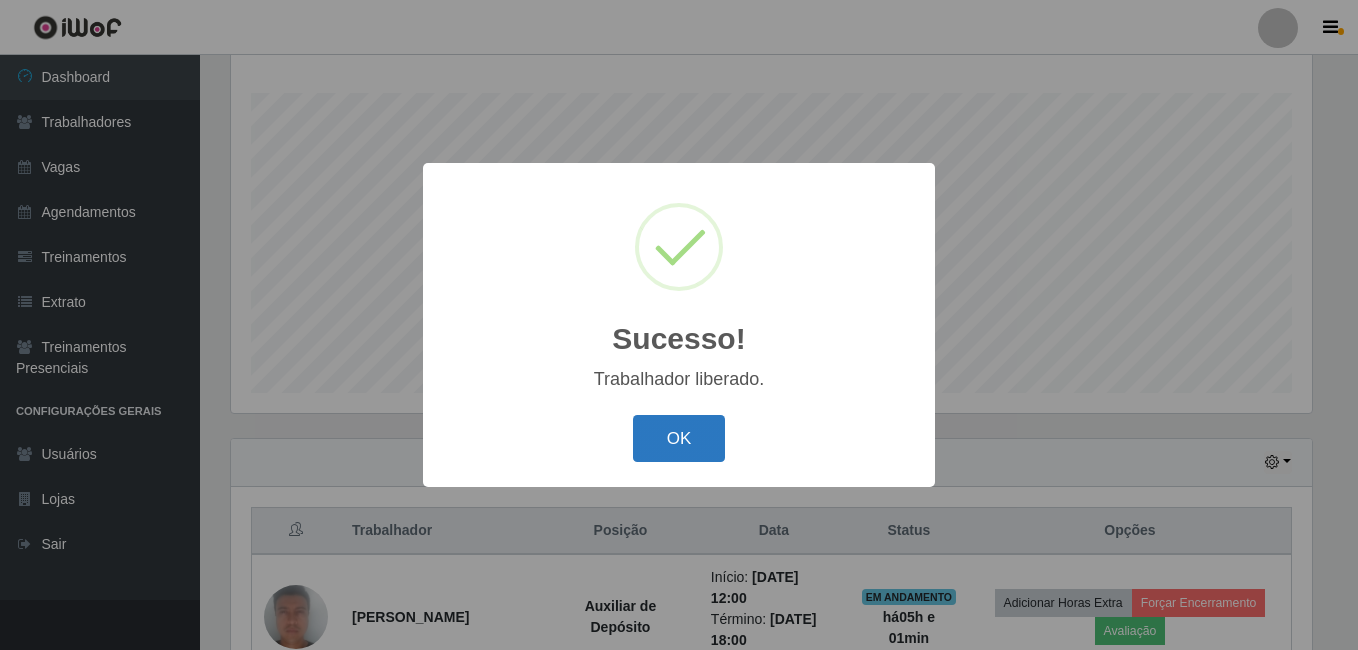 click on "OK" at bounding box center (679, 438) 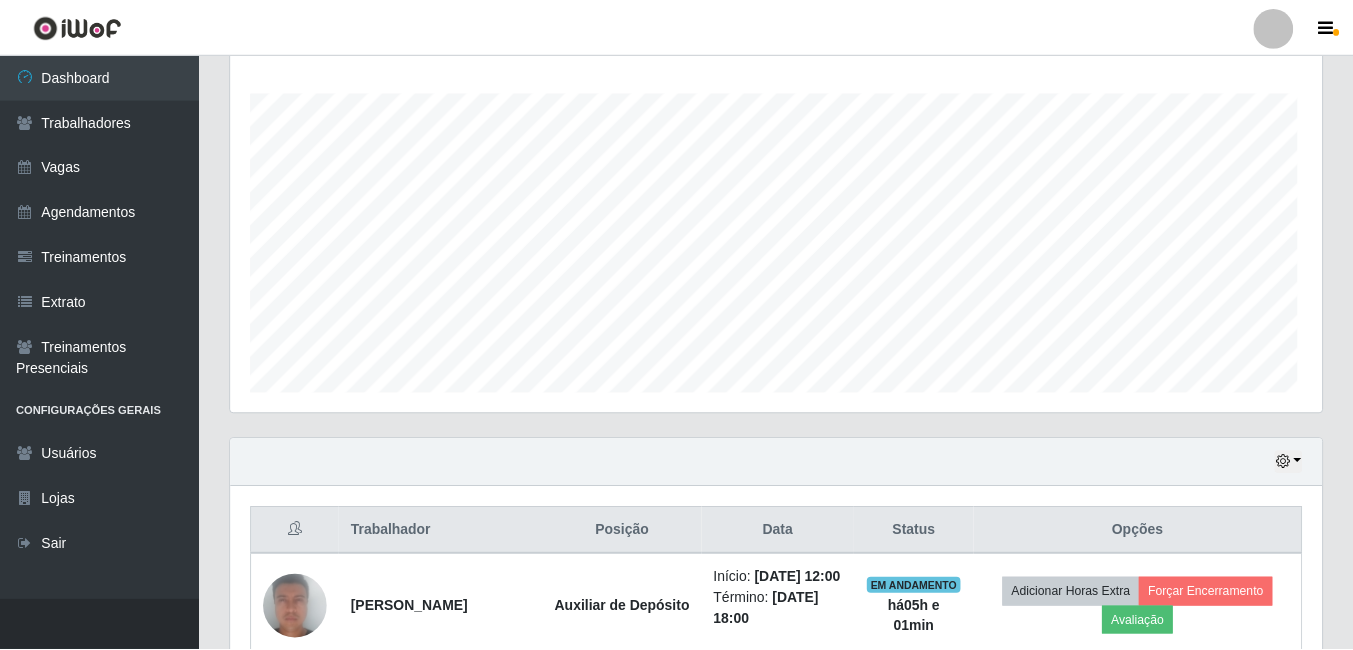 scroll, scrollTop: 999585, scrollLeft: 998909, axis: both 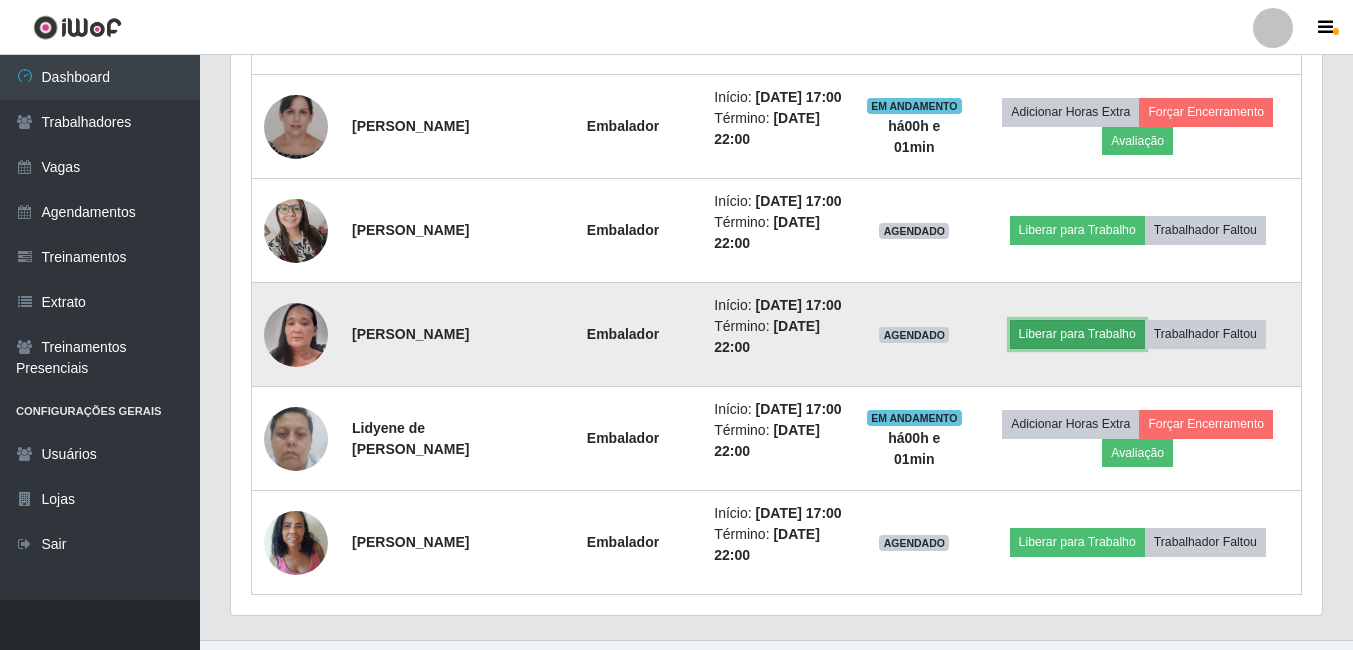 click on "Liberar para Trabalho" at bounding box center [1077, 334] 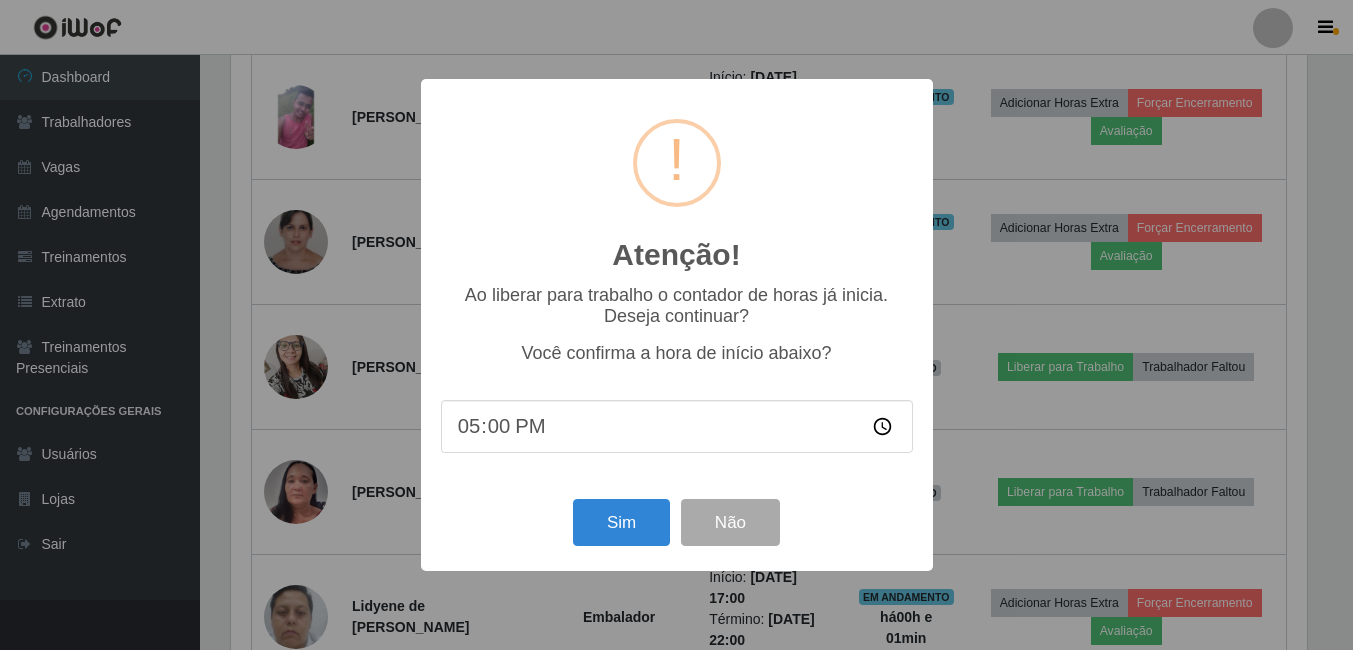 scroll, scrollTop: 999585, scrollLeft: 998919, axis: both 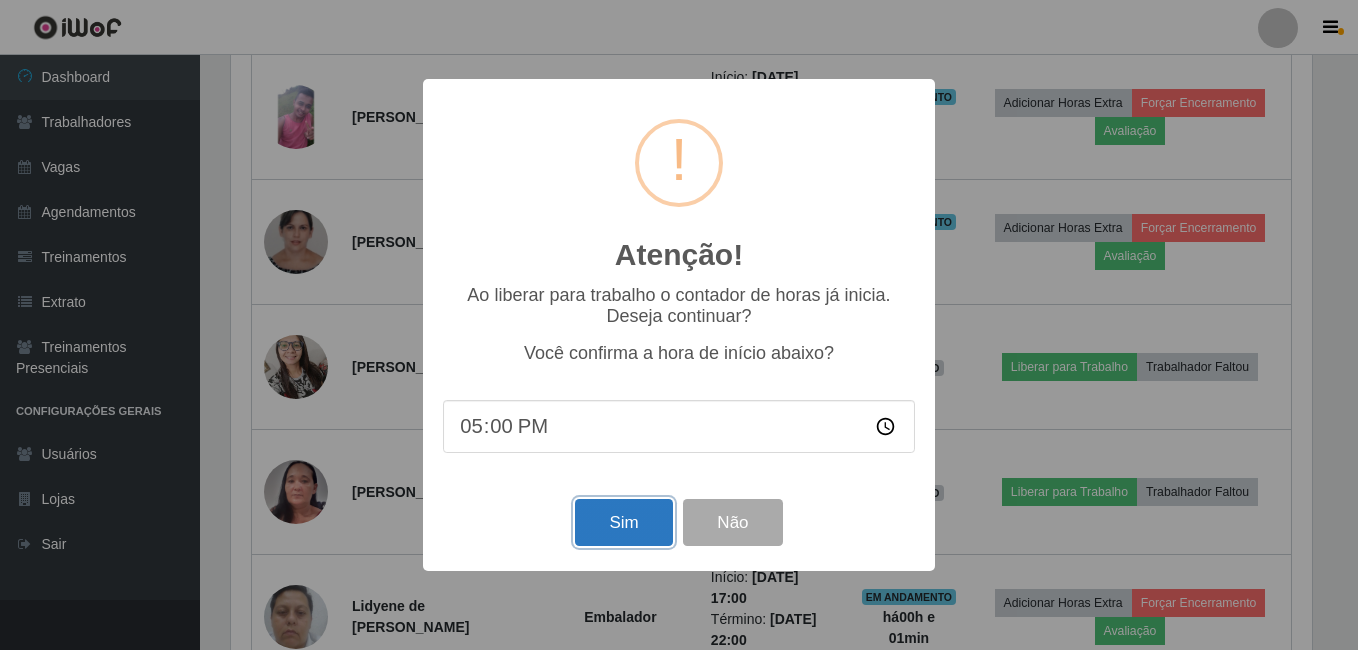 click on "Sim" at bounding box center [623, 522] 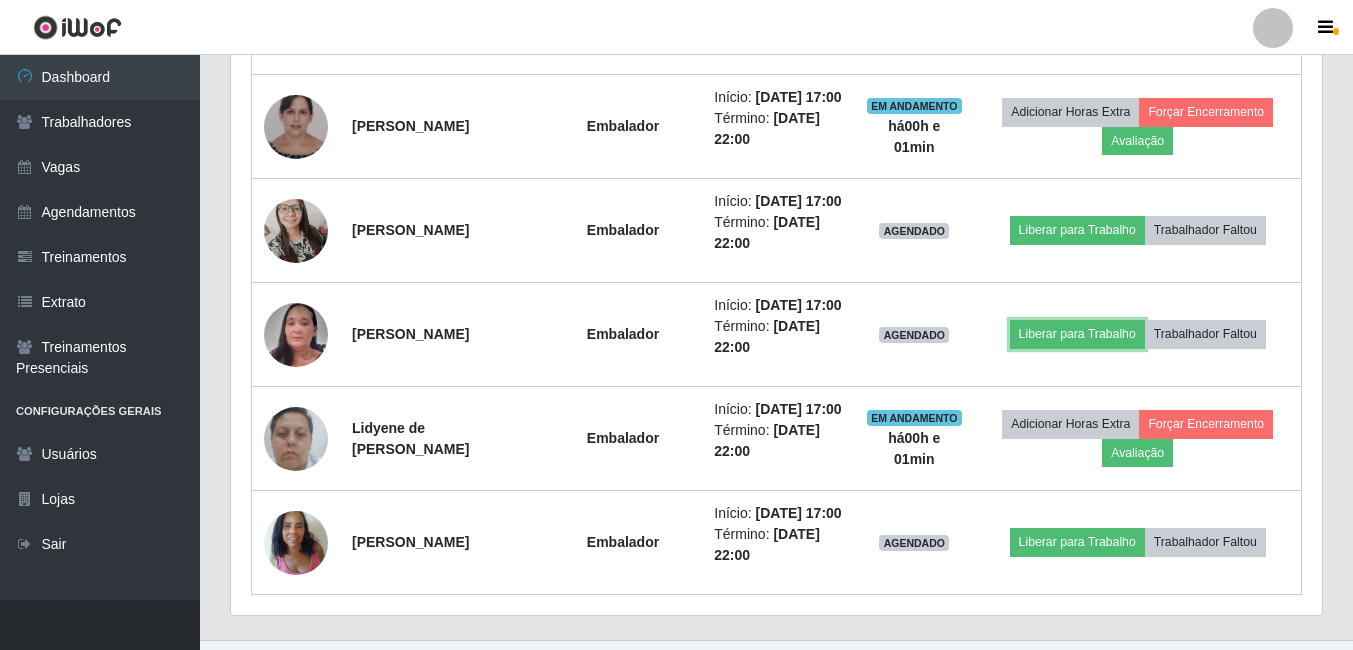 scroll, scrollTop: 999585, scrollLeft: 998909, axis: both 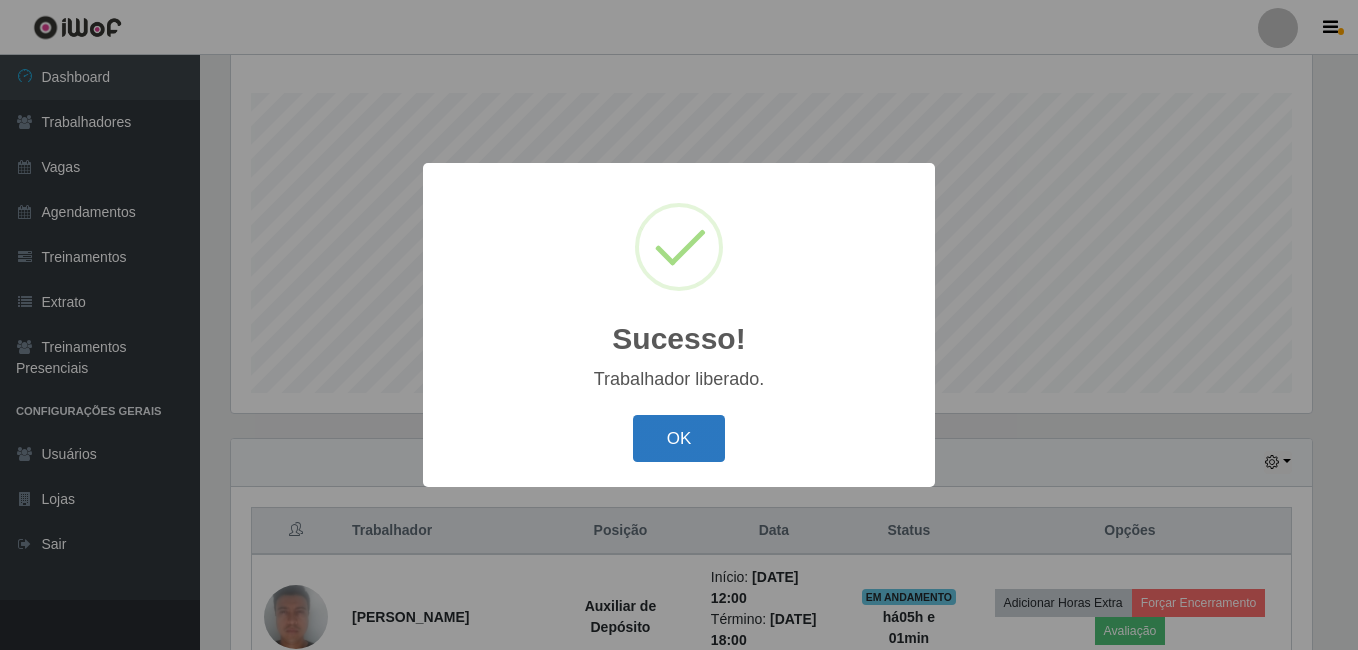 click on "OK" at bounding box center (679, 438) 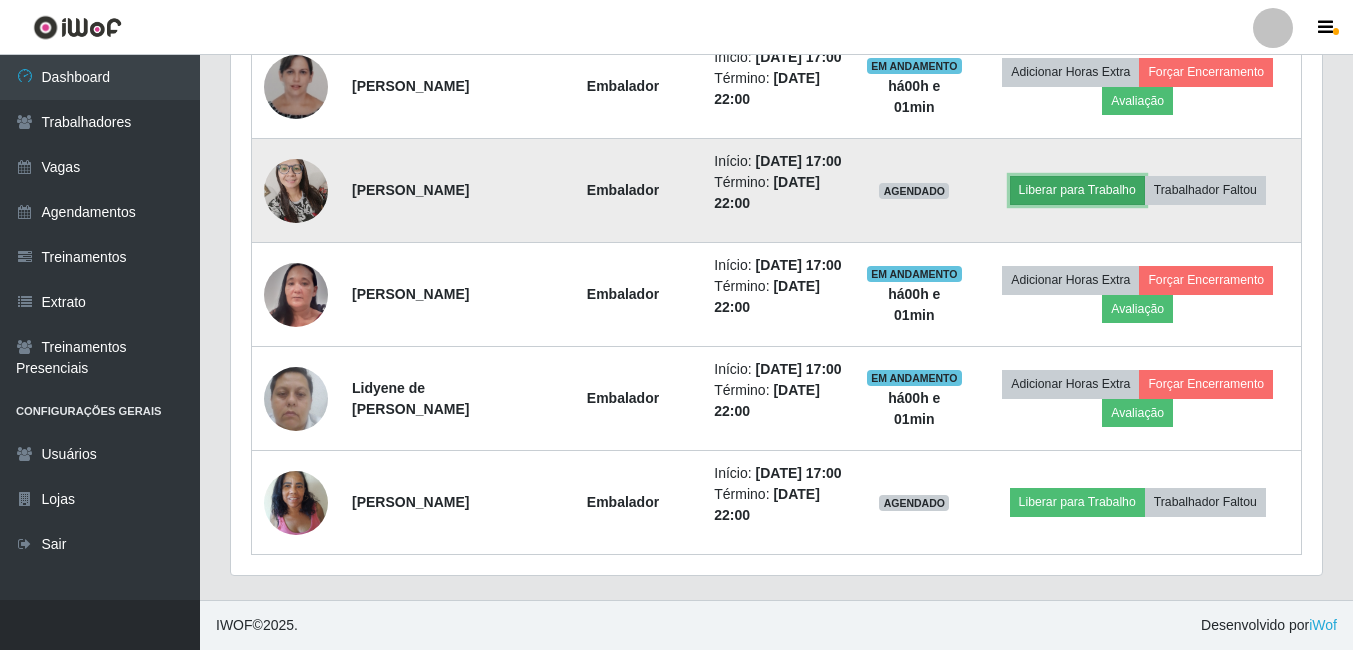 click on "Liberar para Trabalho" at bounding box center (1077, 190) 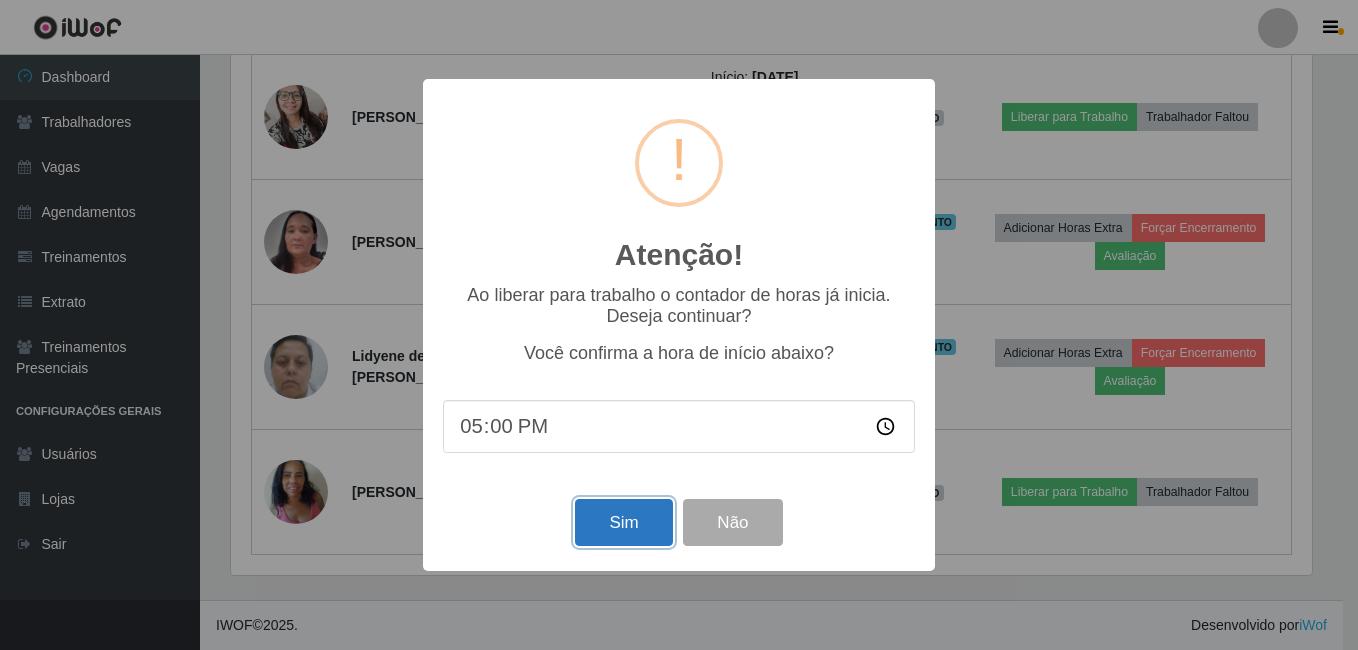 click on "Sim" at bounding box center (623, 522) 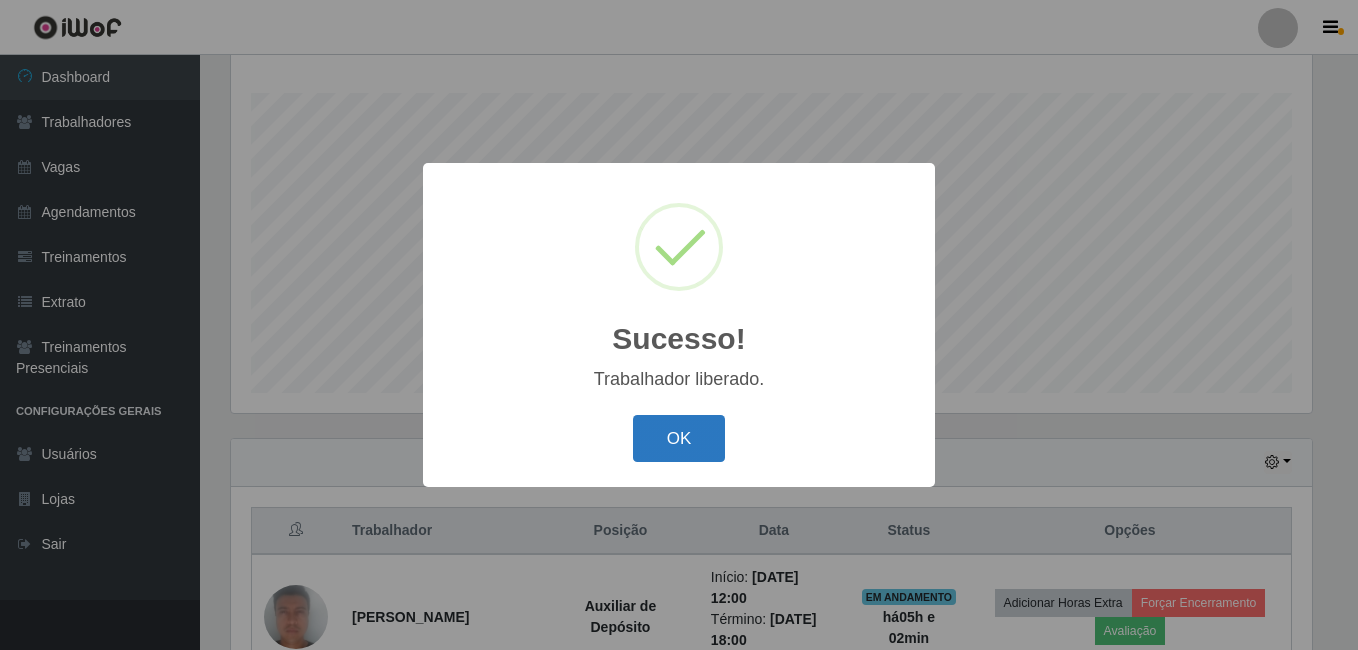 click on "OK" at bounding box center (679, 438) 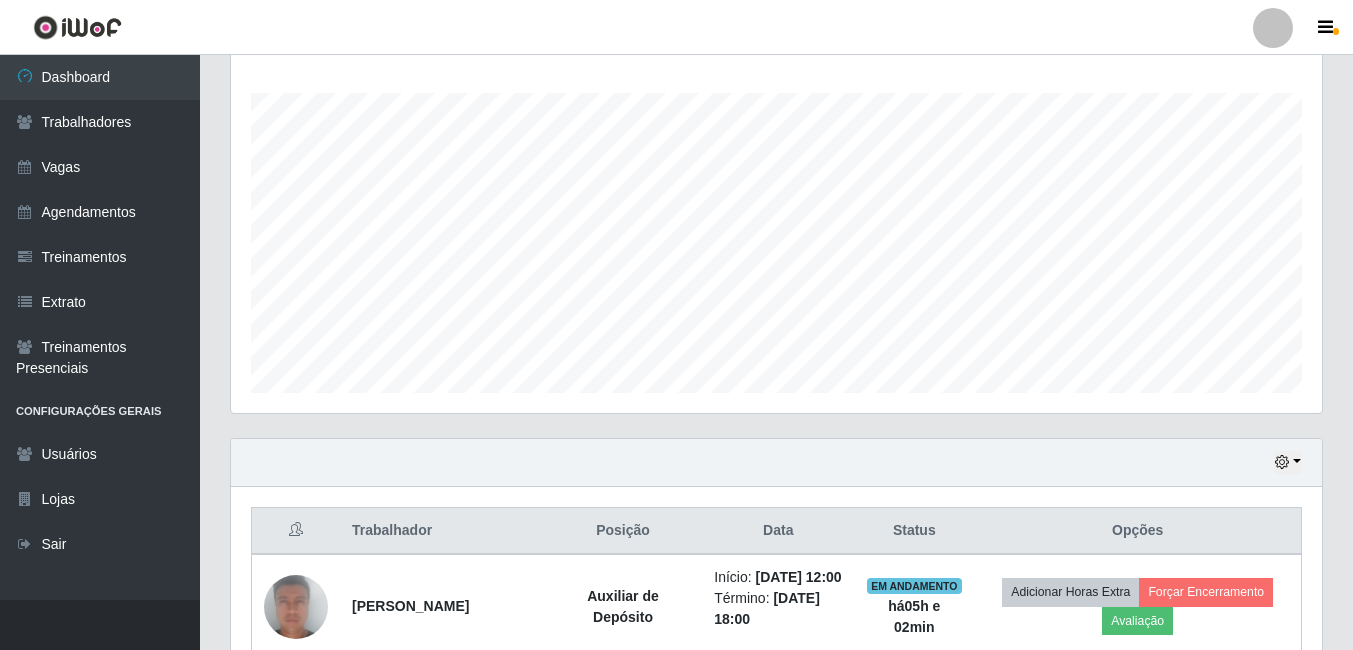 scroll, scrollTop: 422, scrollLeft: 0, axis: vertical 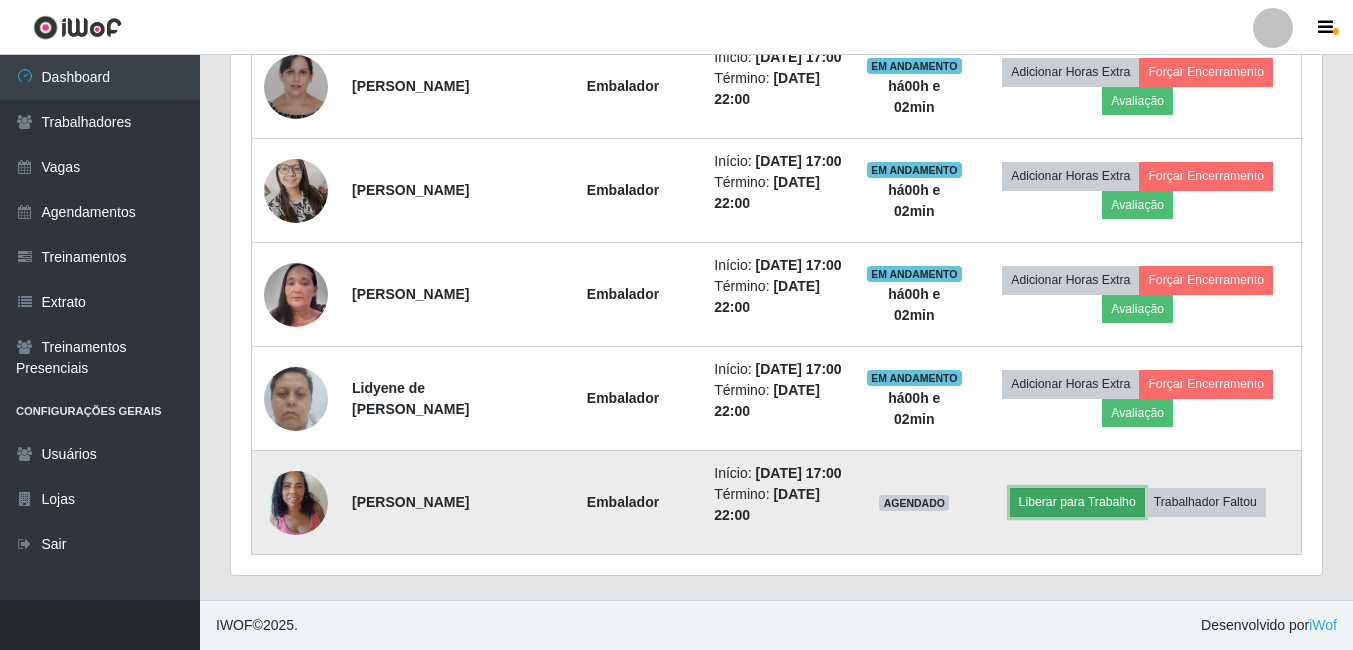 click on "Liberar para Trabalho" at bounding box center [1077, 502] 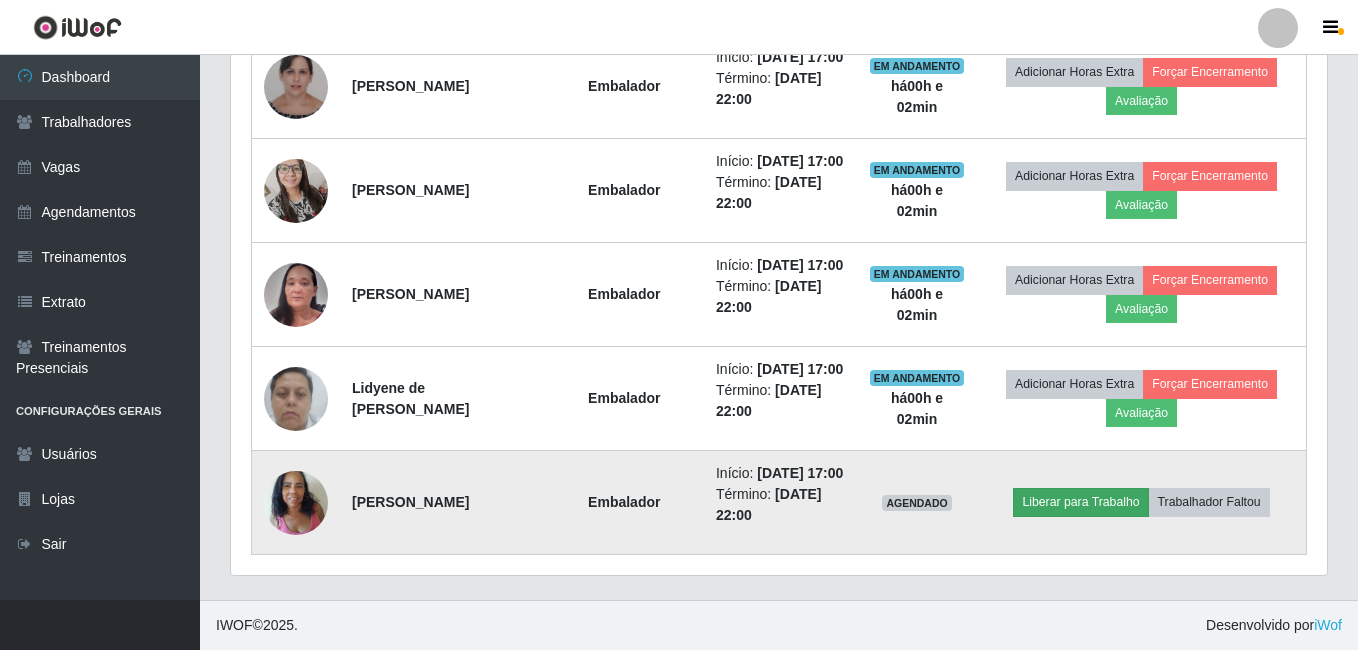 scroll, scrollTop: 999585, scrollLeft: 998919, axis: both 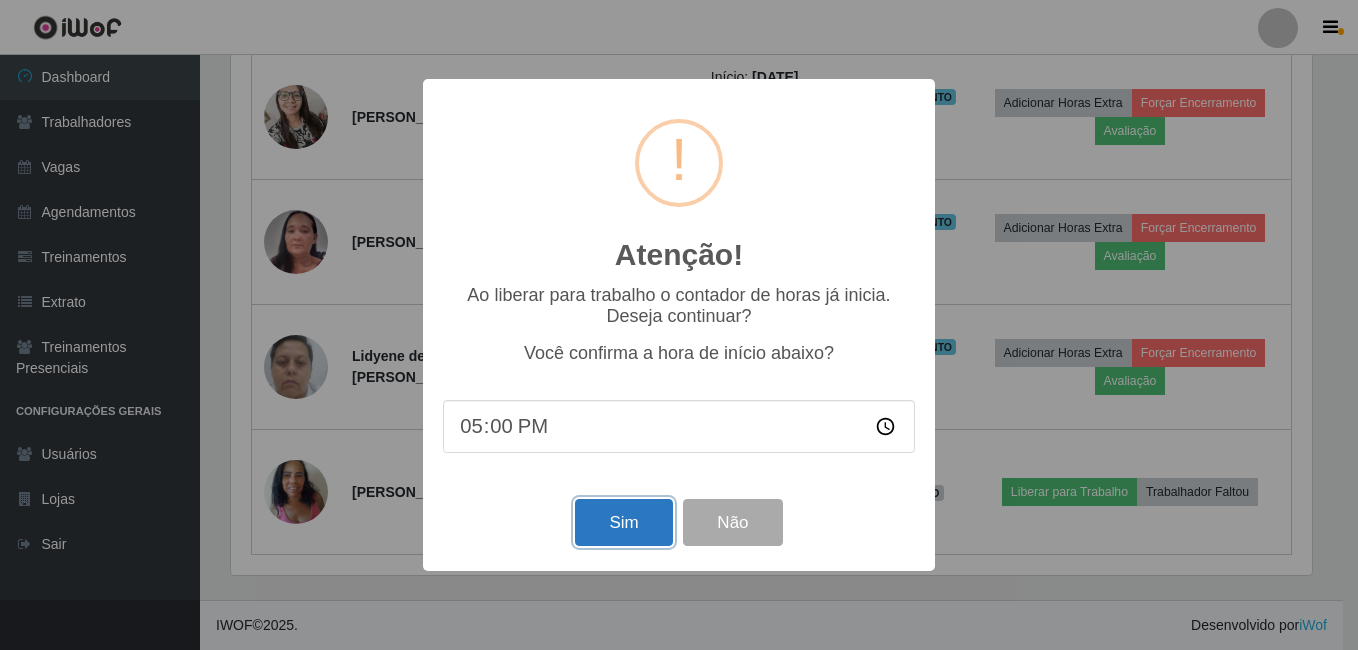 drag, startPoint x: 631, startPoint y: 538, endPoint x: 642, endPoint y: 534, distance: 11.7046995 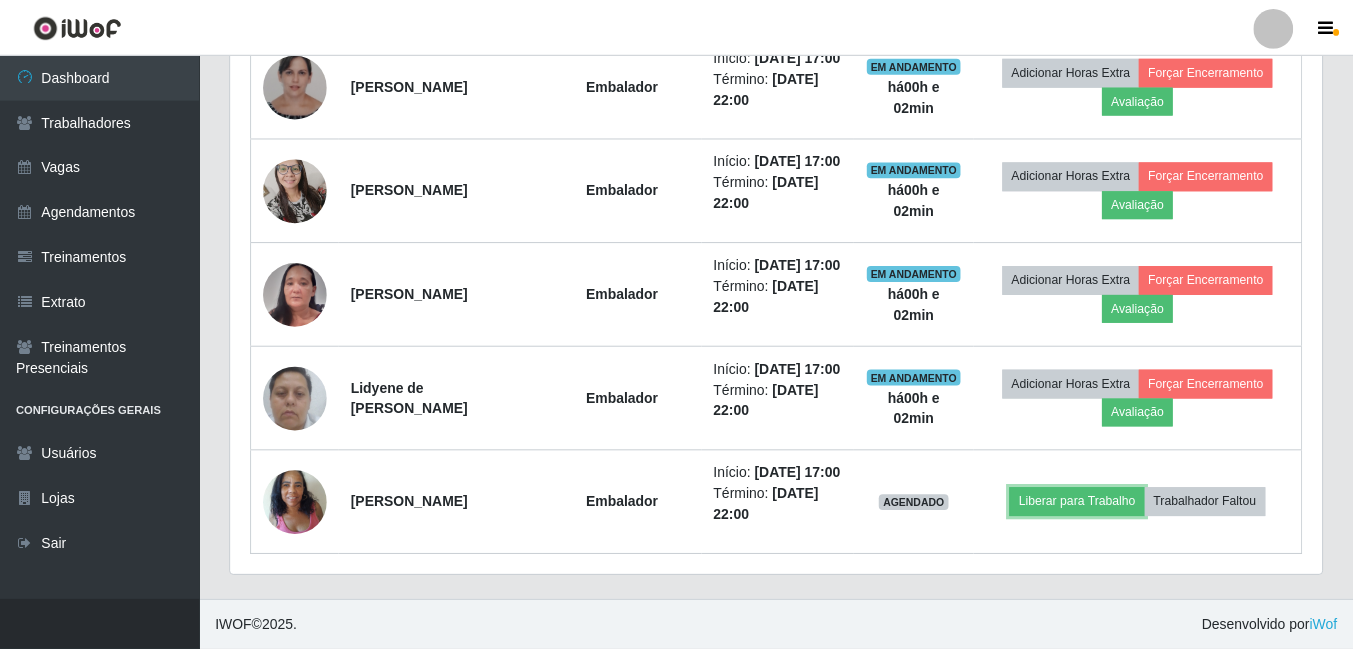 scroll, scrollTop: 999585, scrollLeft: 998909, axis: both 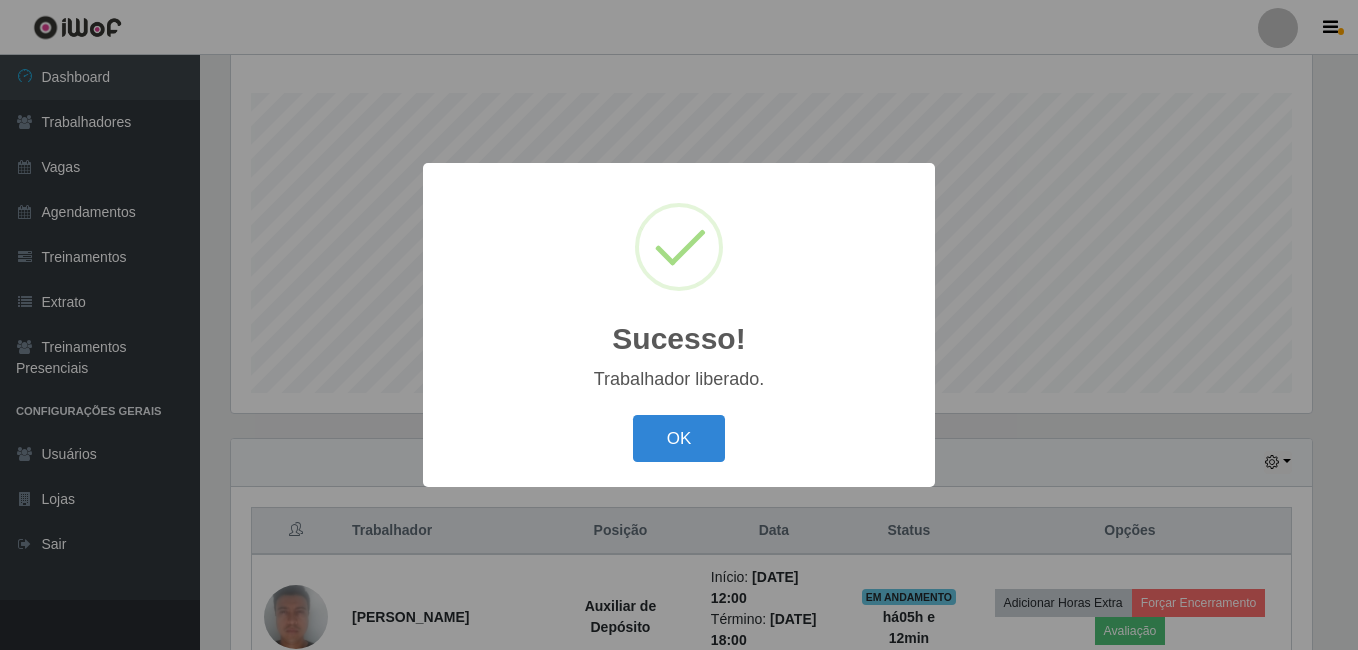 drag, startPoint x: 701, startPoint y: 440, endPoint x: 773, endPoint y: 449, distance: 72.56032 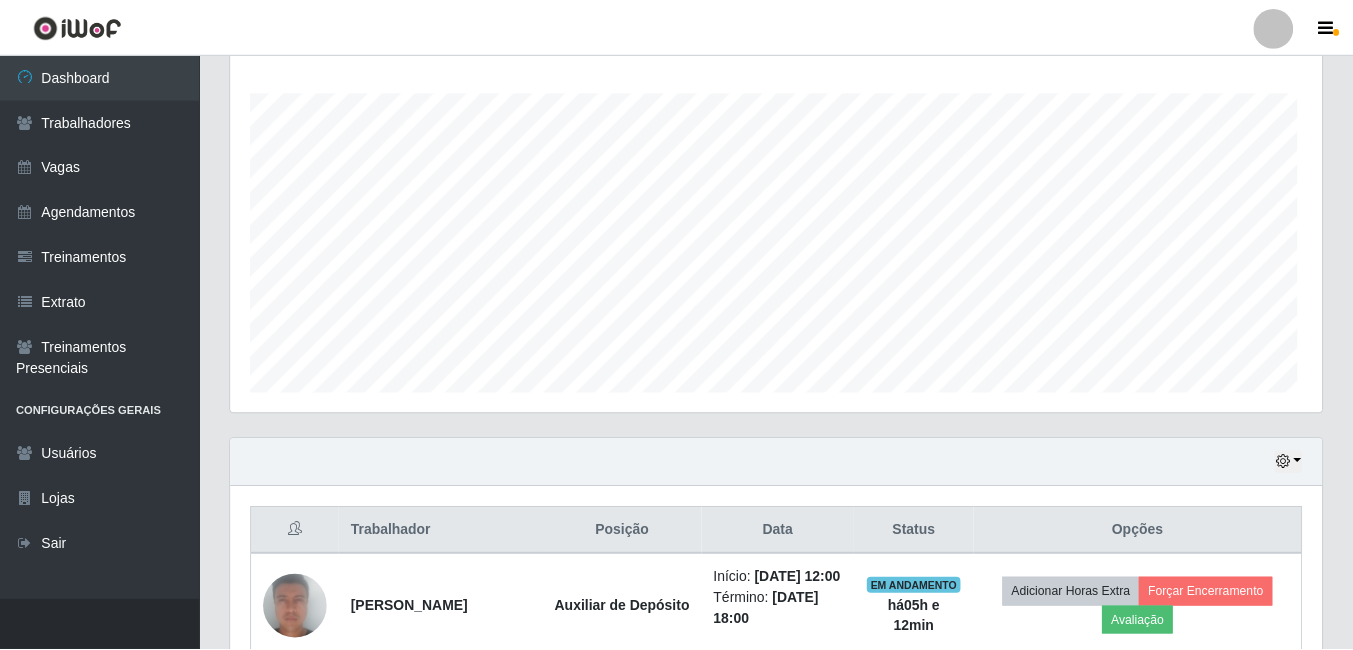 scroll, scrollTop: 999585, scrollLeft: 998909, axis: both 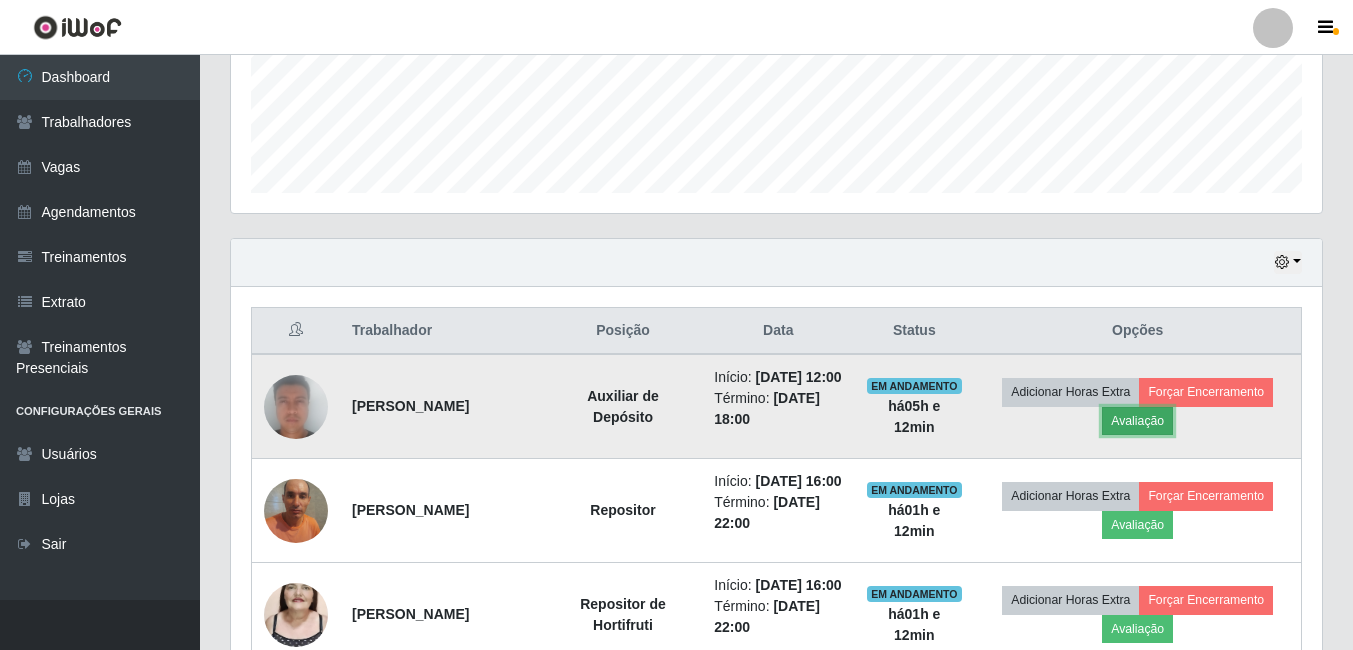 click on "Avaliação" at bounding box center (1137, 421) 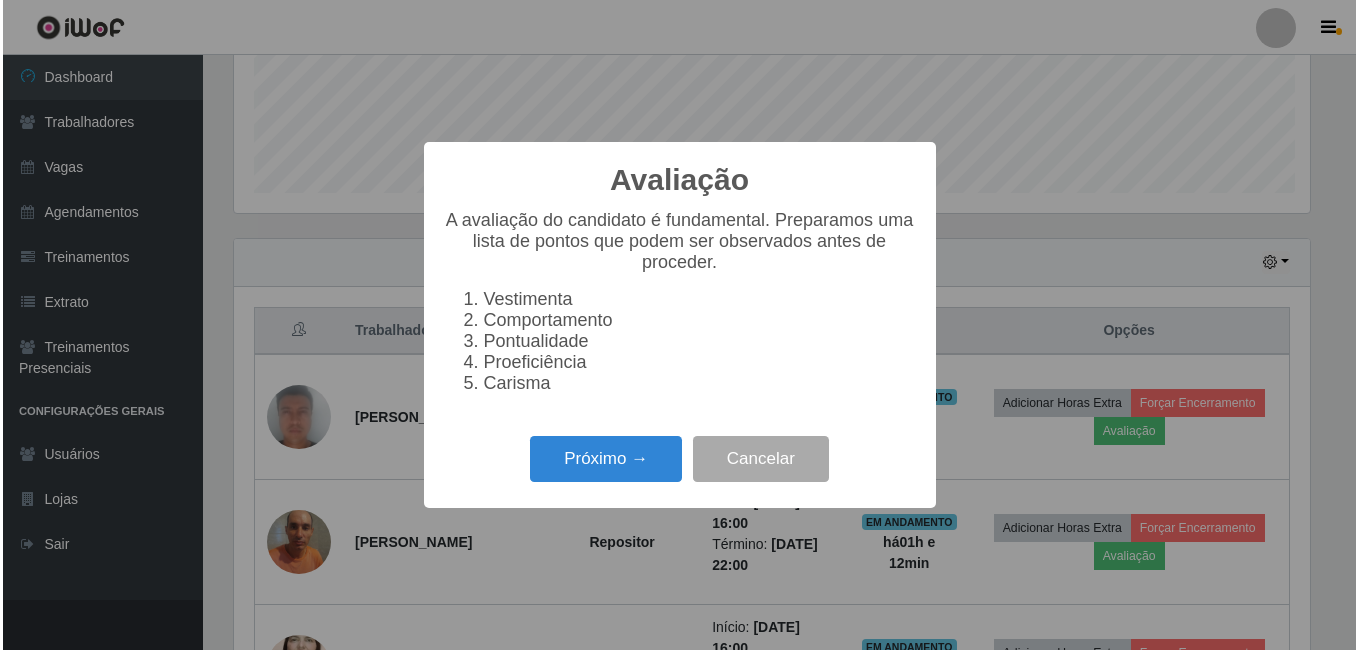 scroll, scrollTop: 999585, scrollLeft: 998919, axis: both 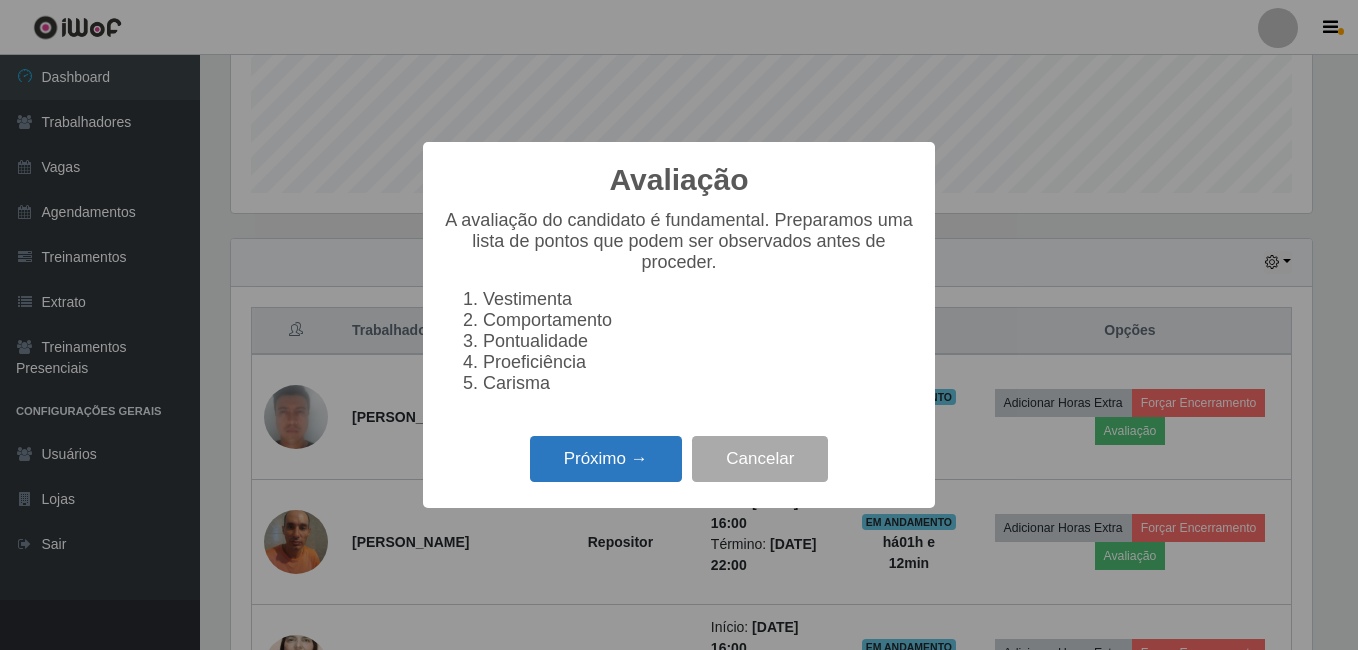 click on "Próximo →" at bounding box center (606, 459) 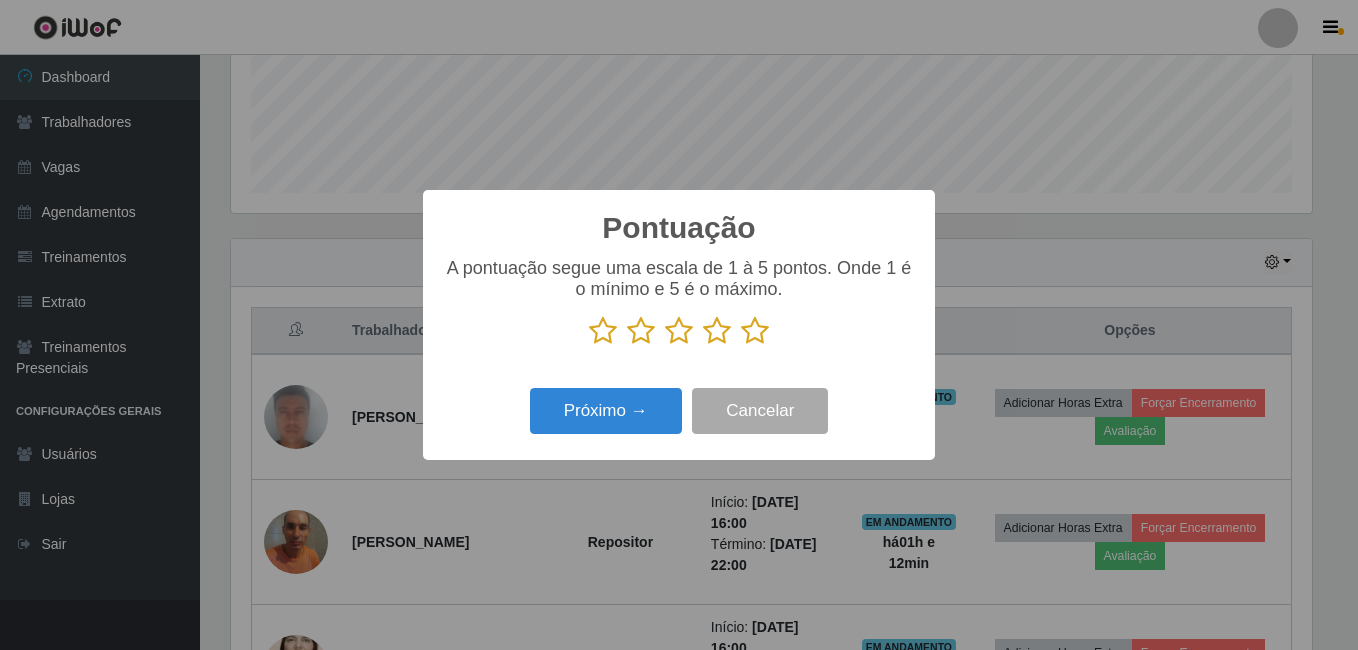 click at bounding box center (755, 331) 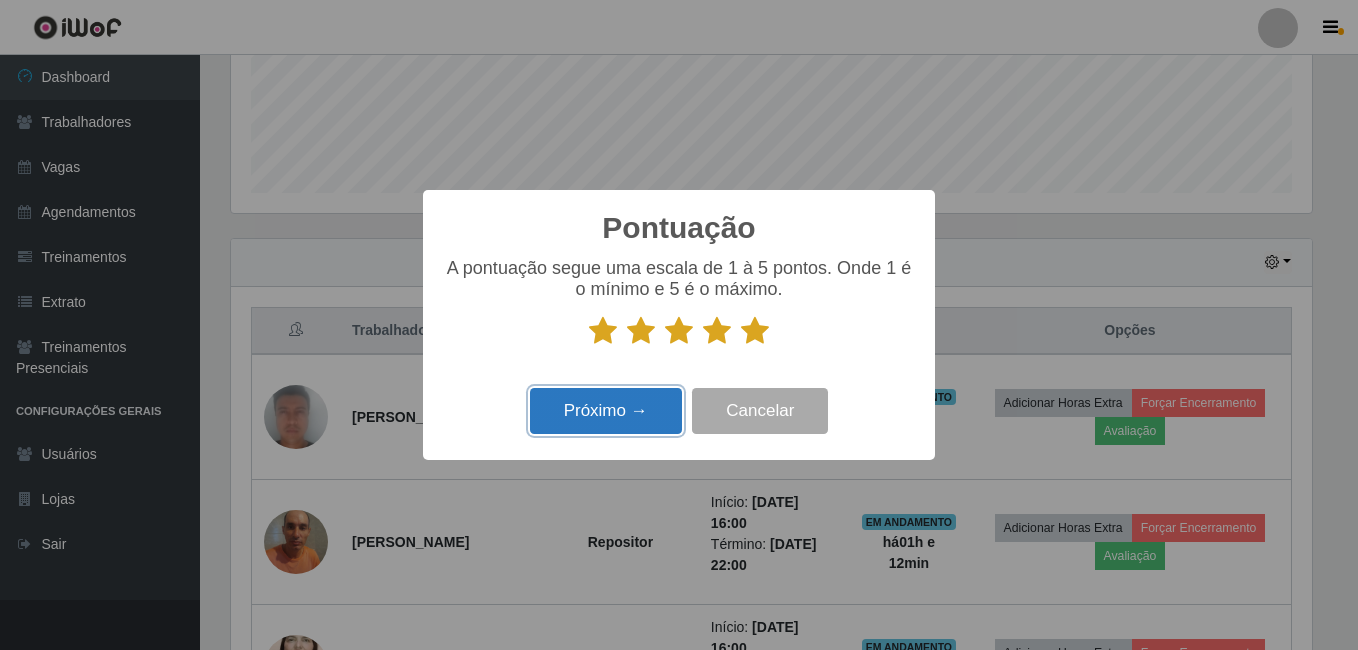 click on "Próximo →" at bounding box center [606, 411] 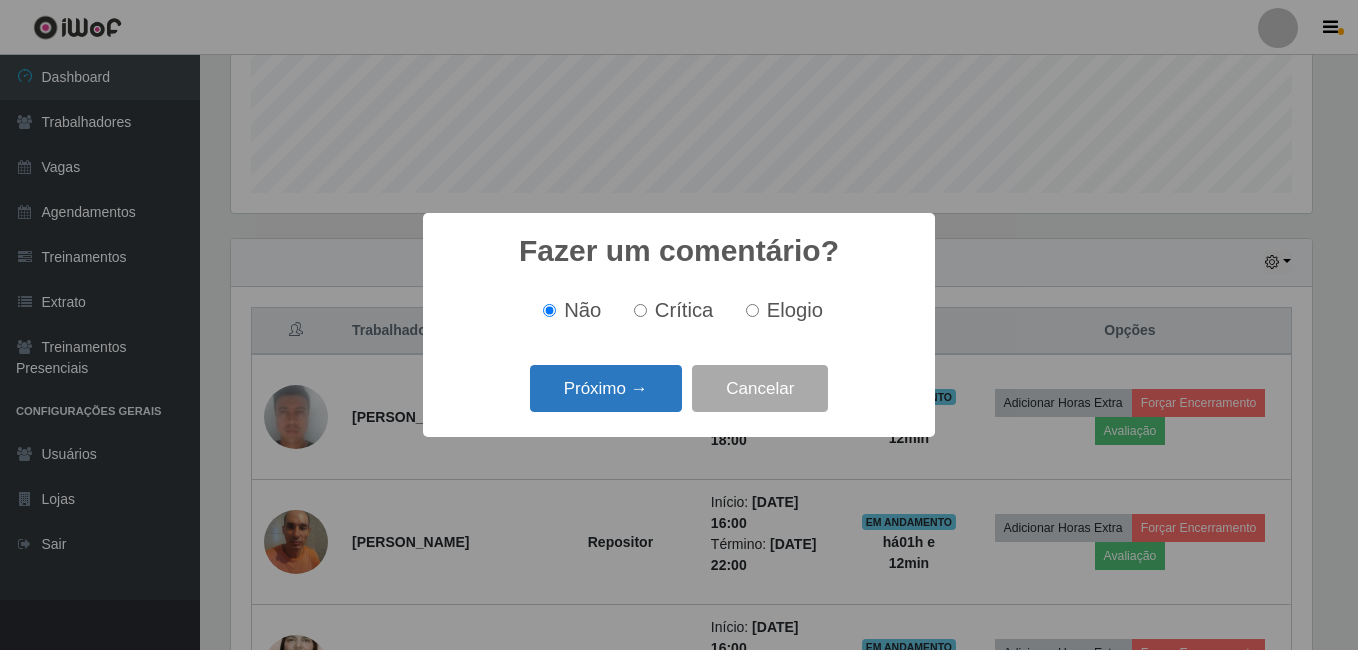 click on "Próximo →" at bounding box center (606, 388) 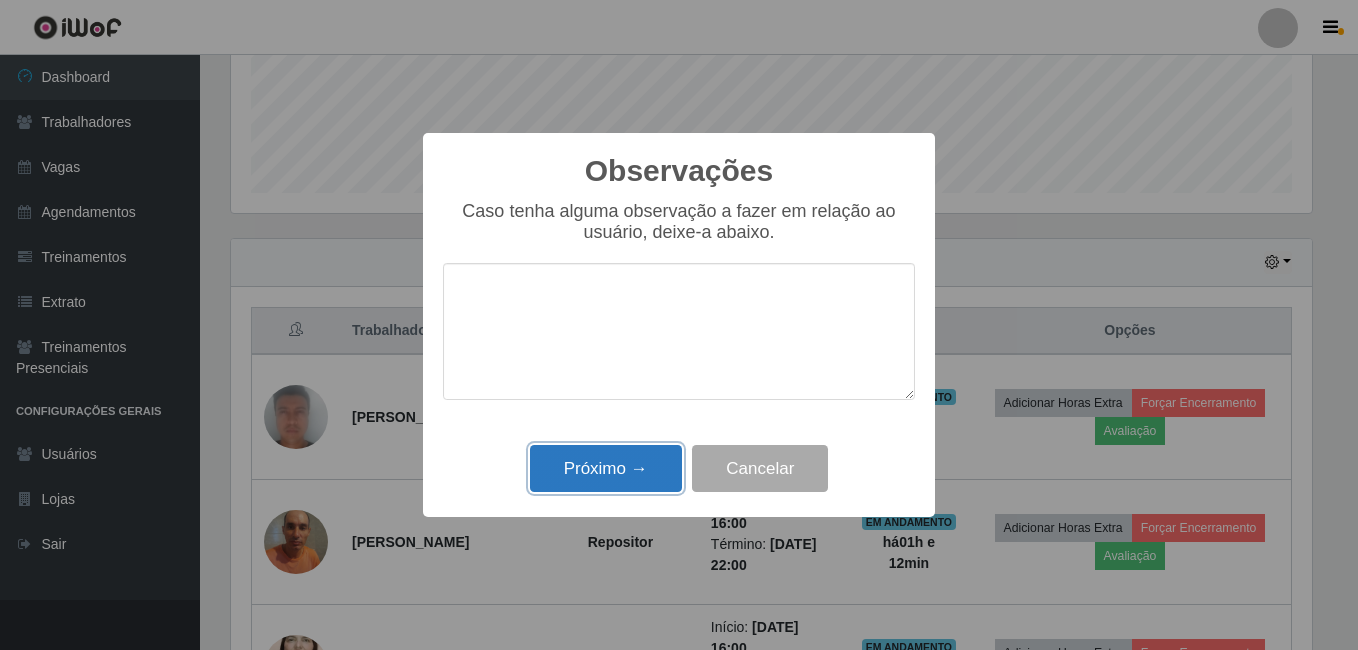 click on "Próximo →" at bounding box center [606, 468] 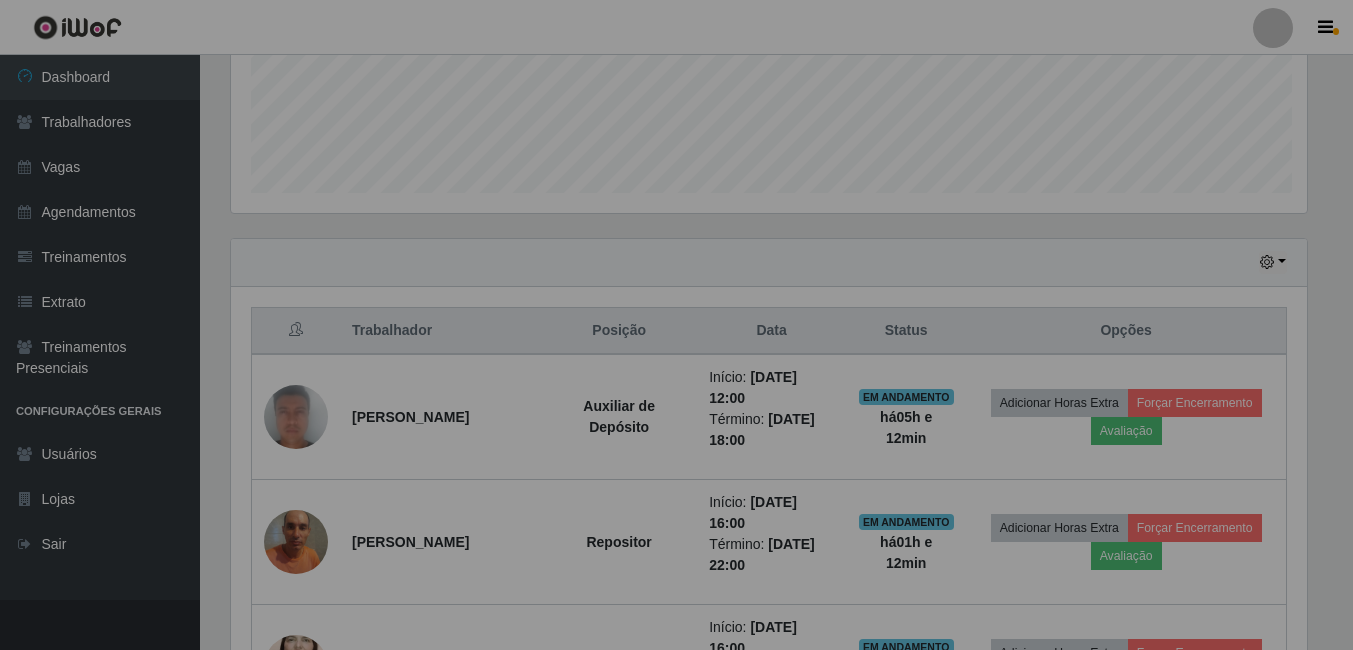 scroll, scrollTop: 999585, scrollLeft: 998909, axis: both 